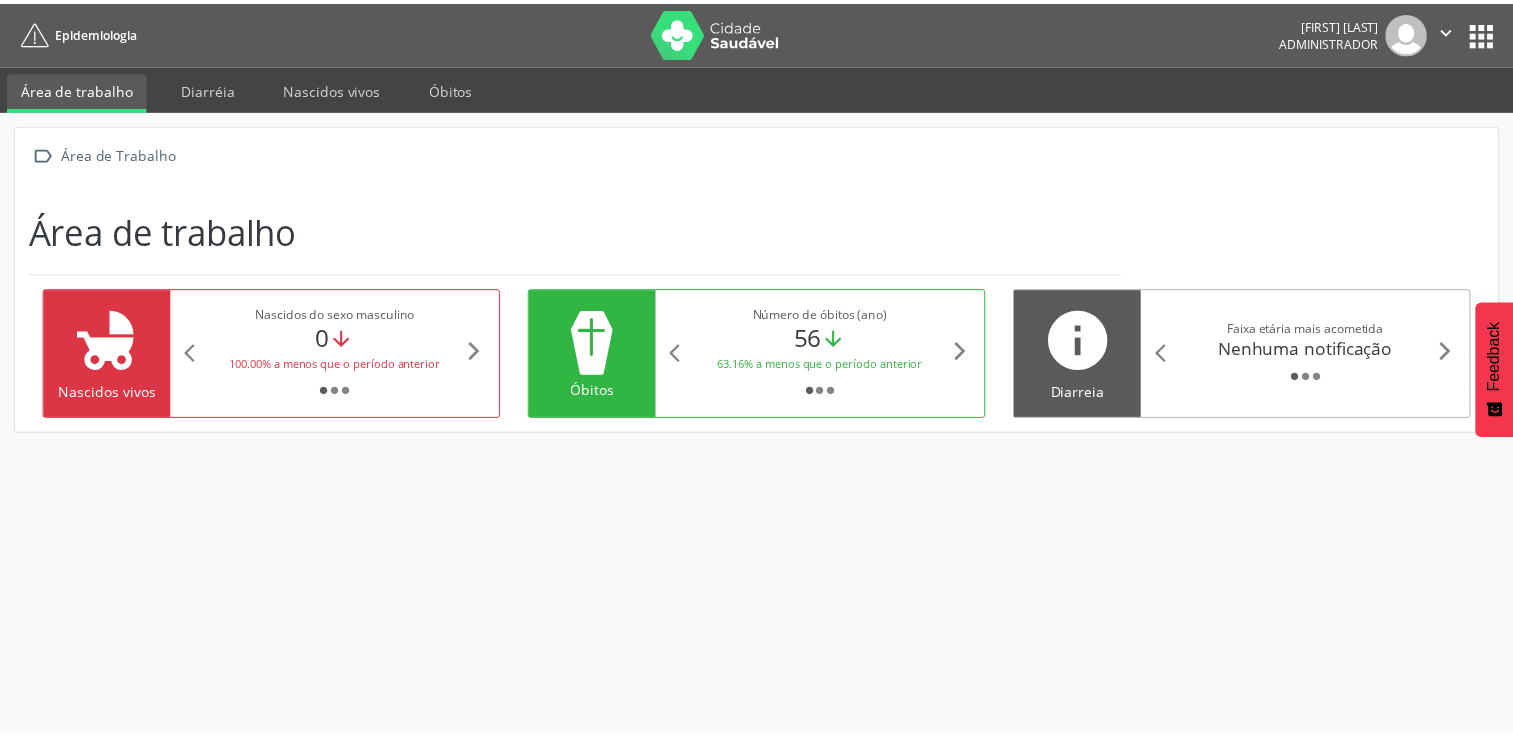 scroll, scrollTop: 0, scrollLeft: 0, axis: both 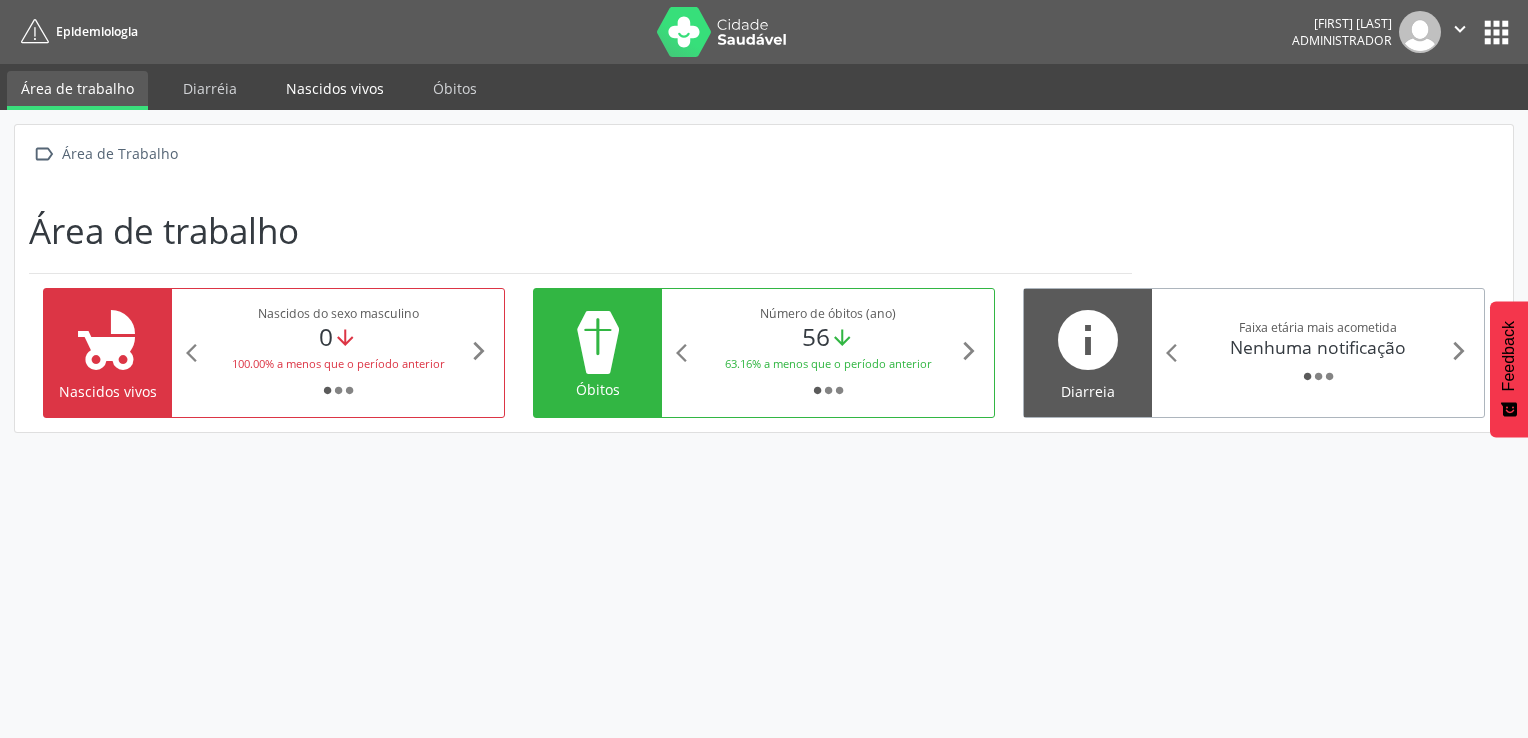 click on "Nascidos vivos" at bounding box center [335, 88] 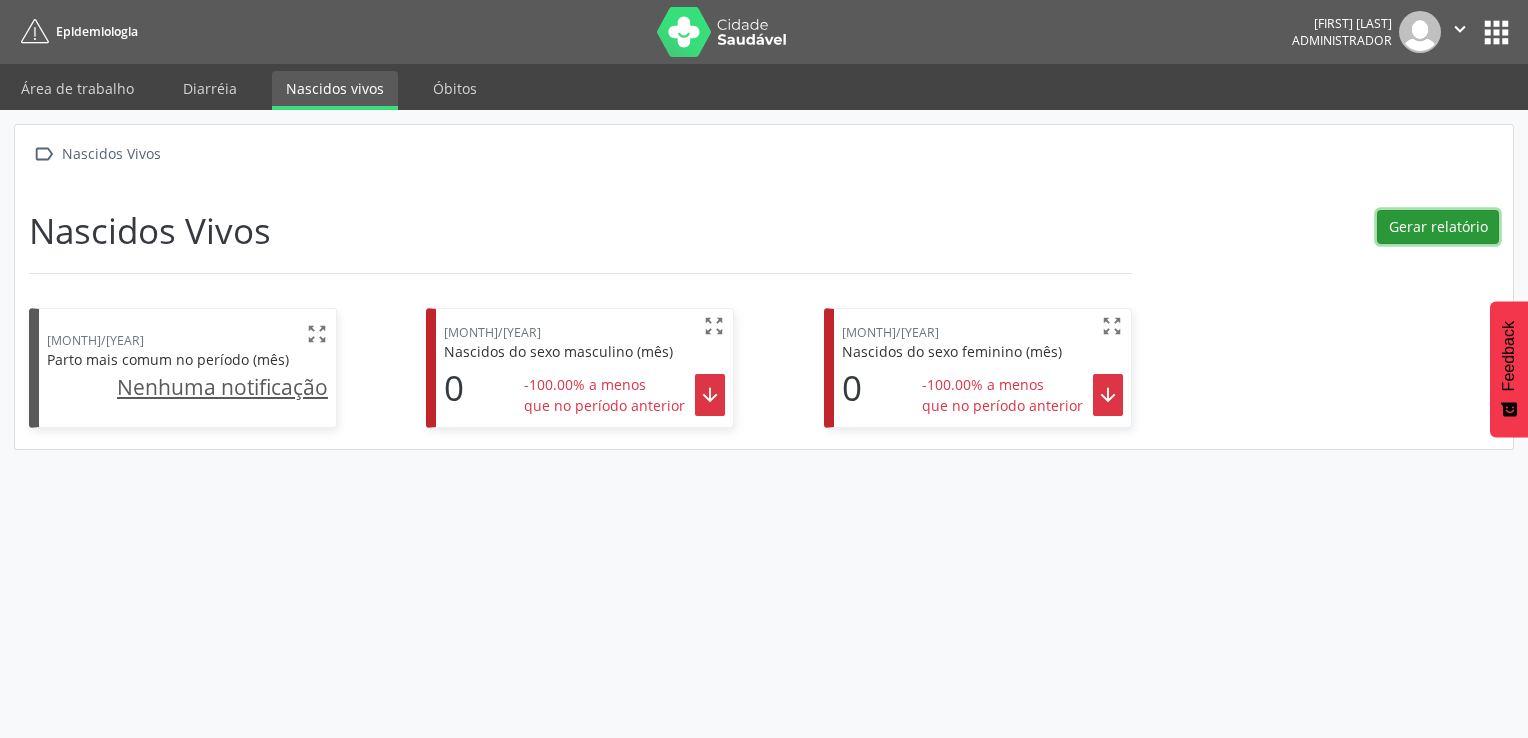 click on "Gerar relatório" at bounding box center [1438, 227] 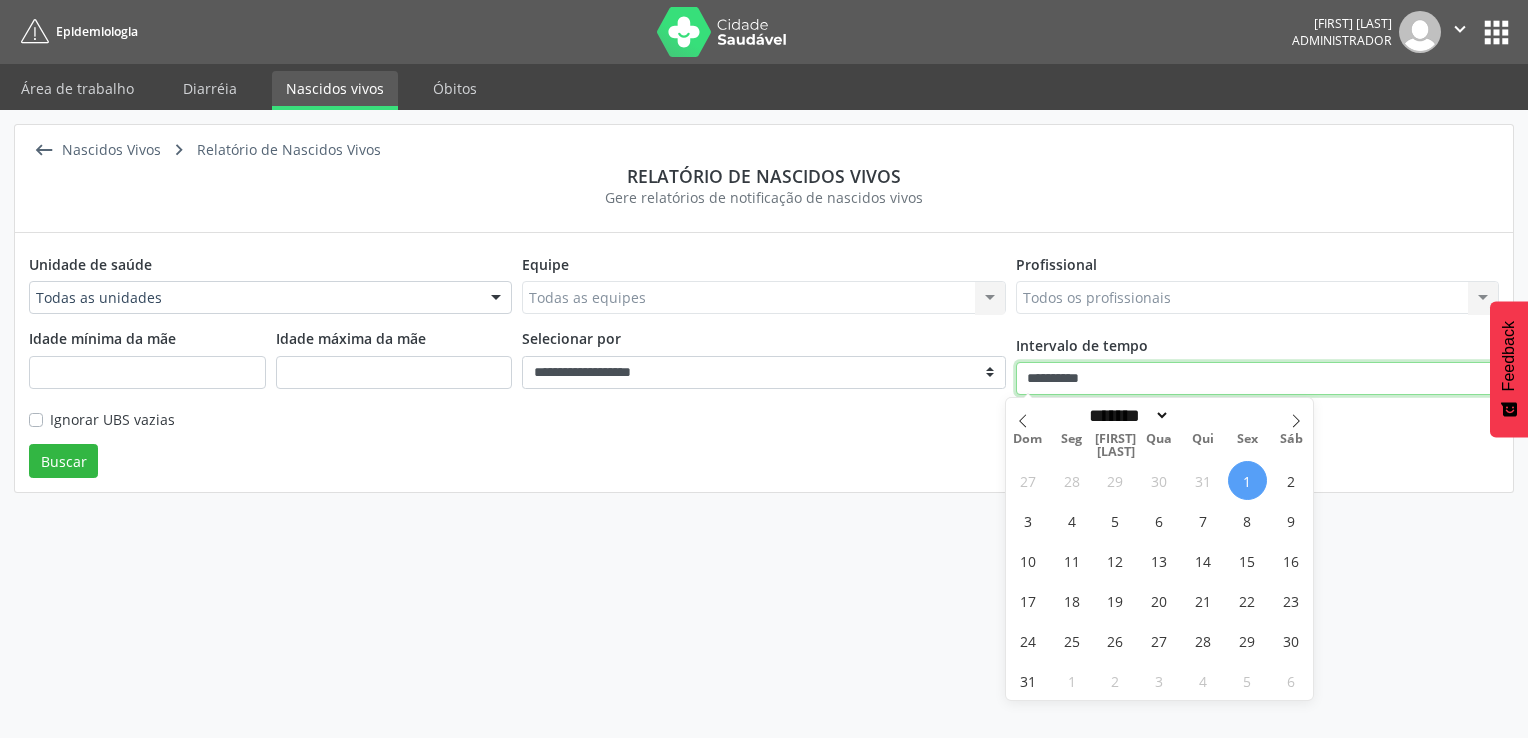 click on "**********" at bounding box center [1257, 379] 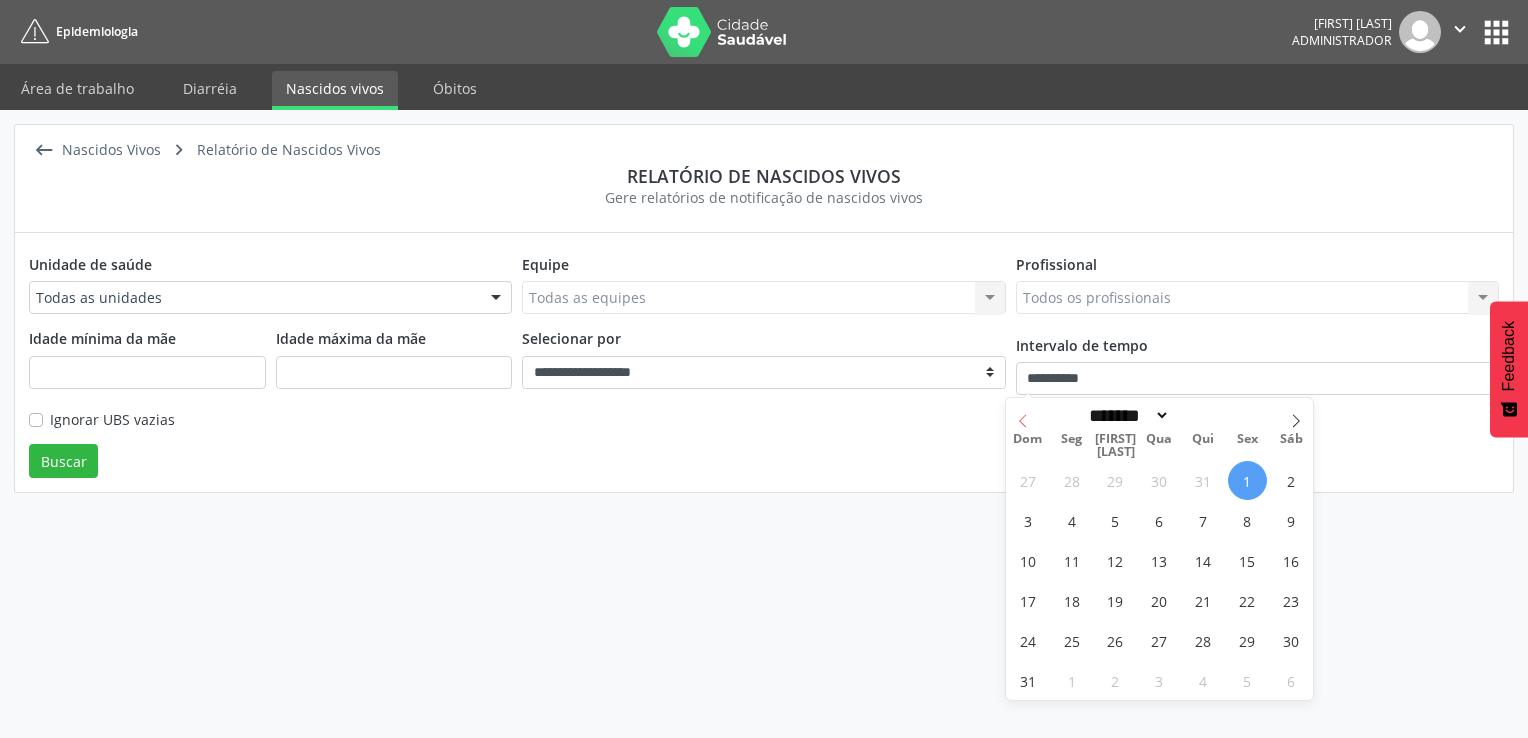 click 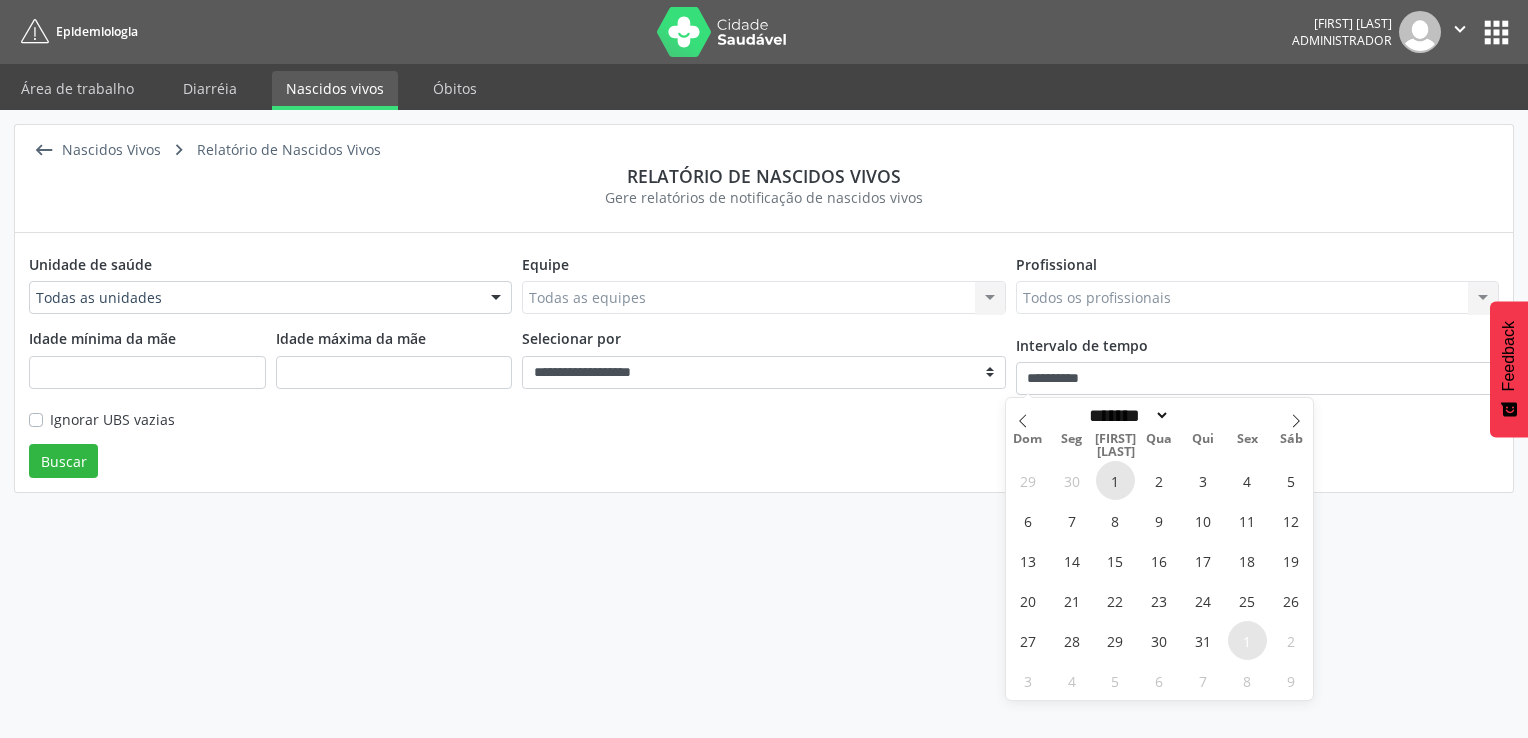 click on "29 30 1 2 3 4 5 6 7 8 9 10 11 12 13 14 15 16 17 18 19 20 21 22 23 24 25 26 27 28 29 30 31 1 2 3 4 5 6 7 8 9" at bounding box center [1160, 580] 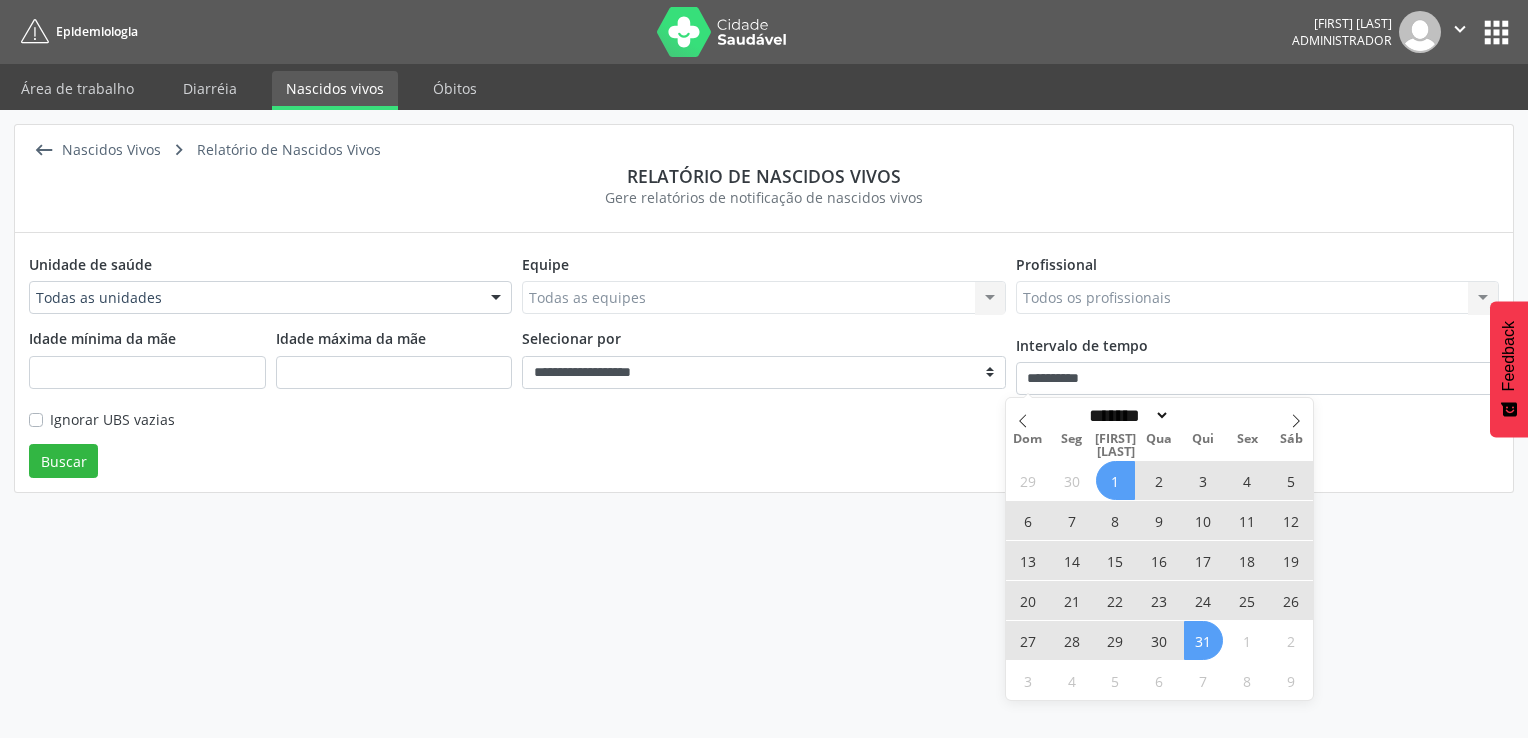 click on "31" at bounding box center [1203, 640] 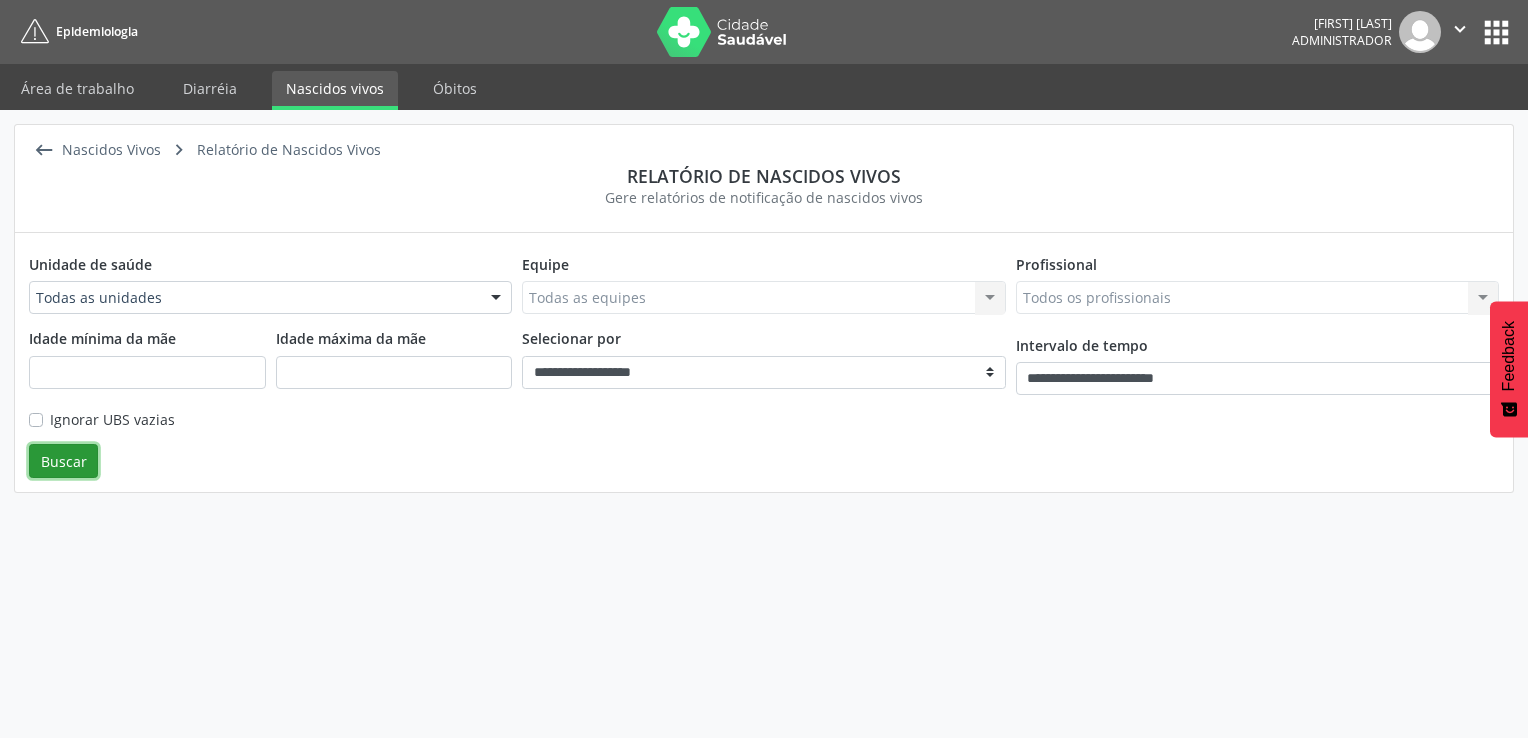 click on "Buscar" at bounding box center (63, 461) 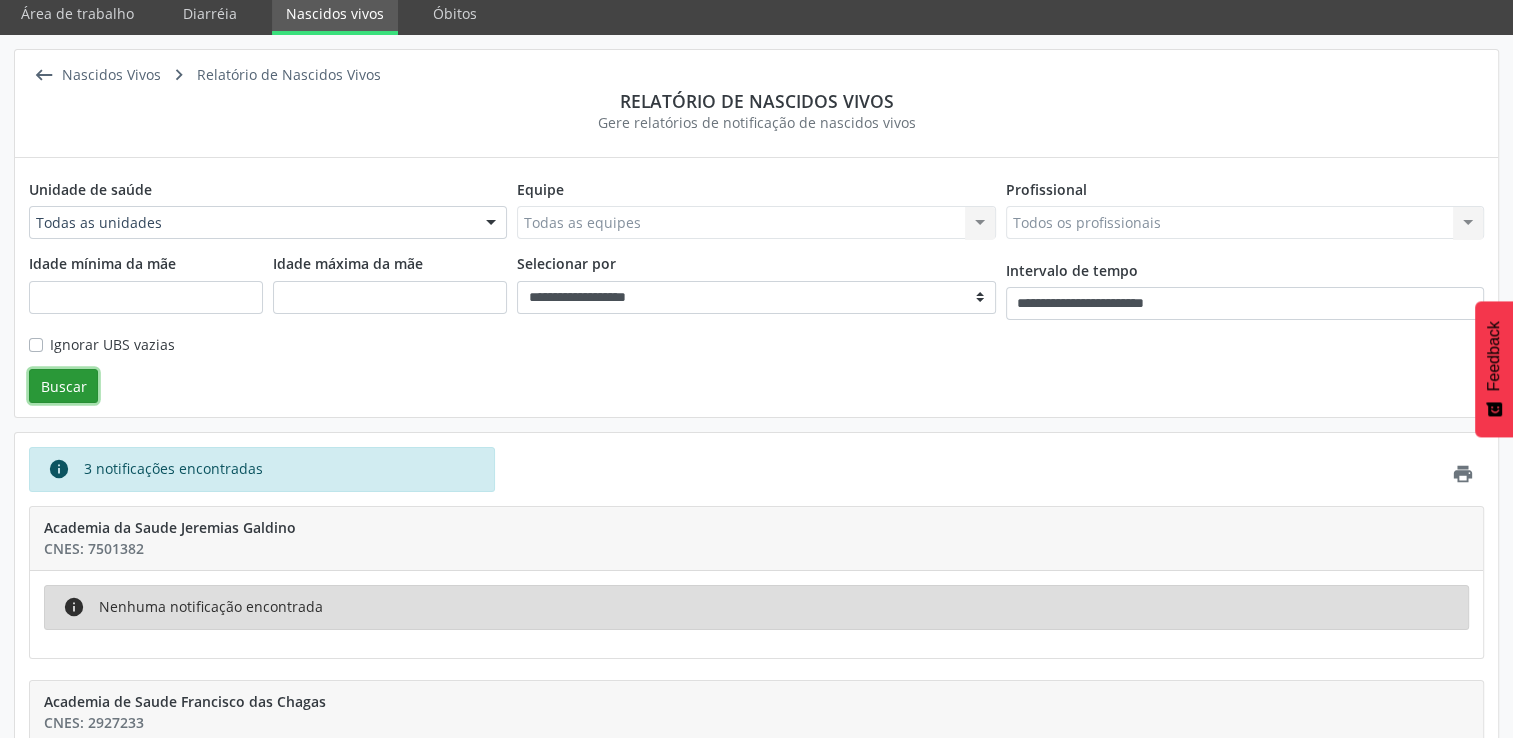 scroll, scrollTop: 0, scrollLeft: 0, axis: both 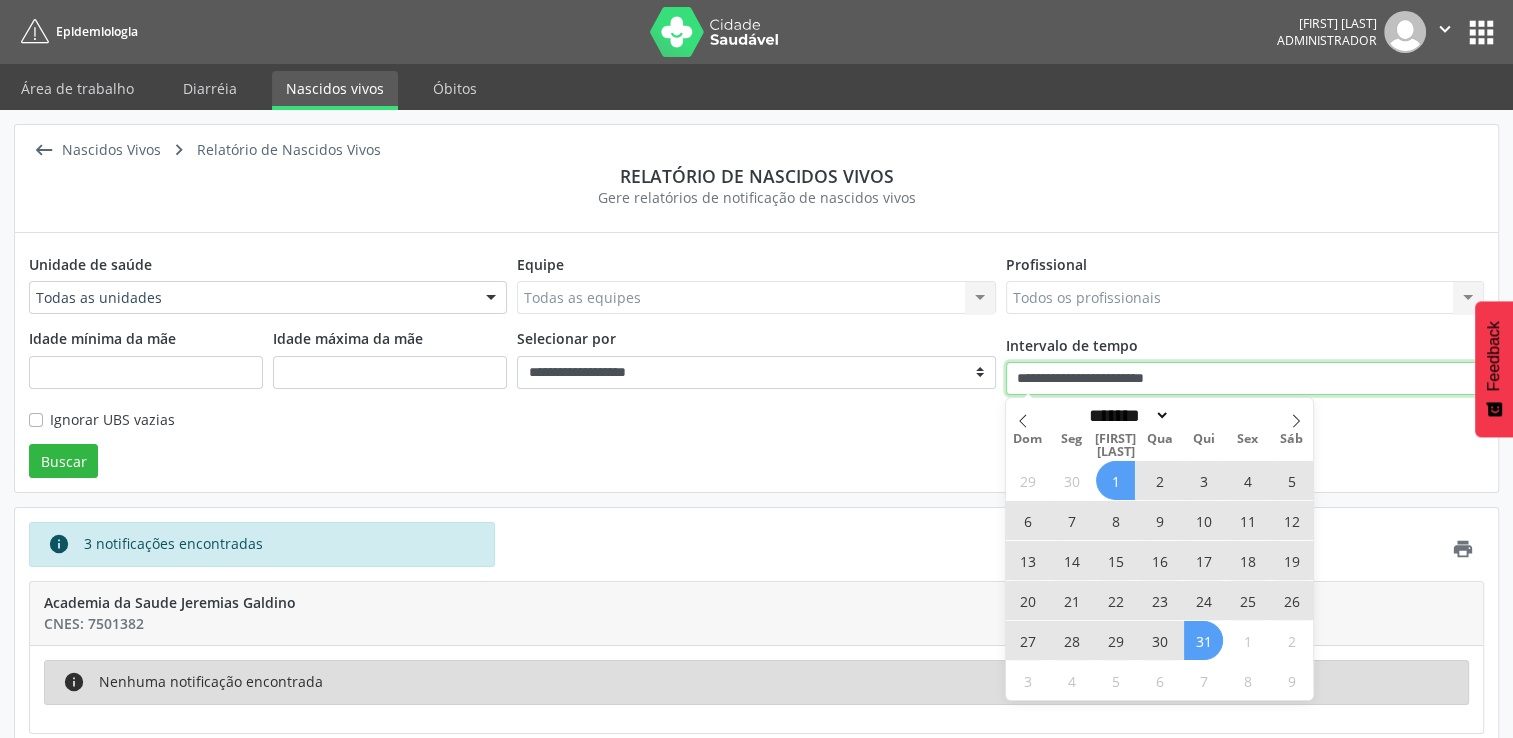 click on "**********" at bounding box center [1245, 379] 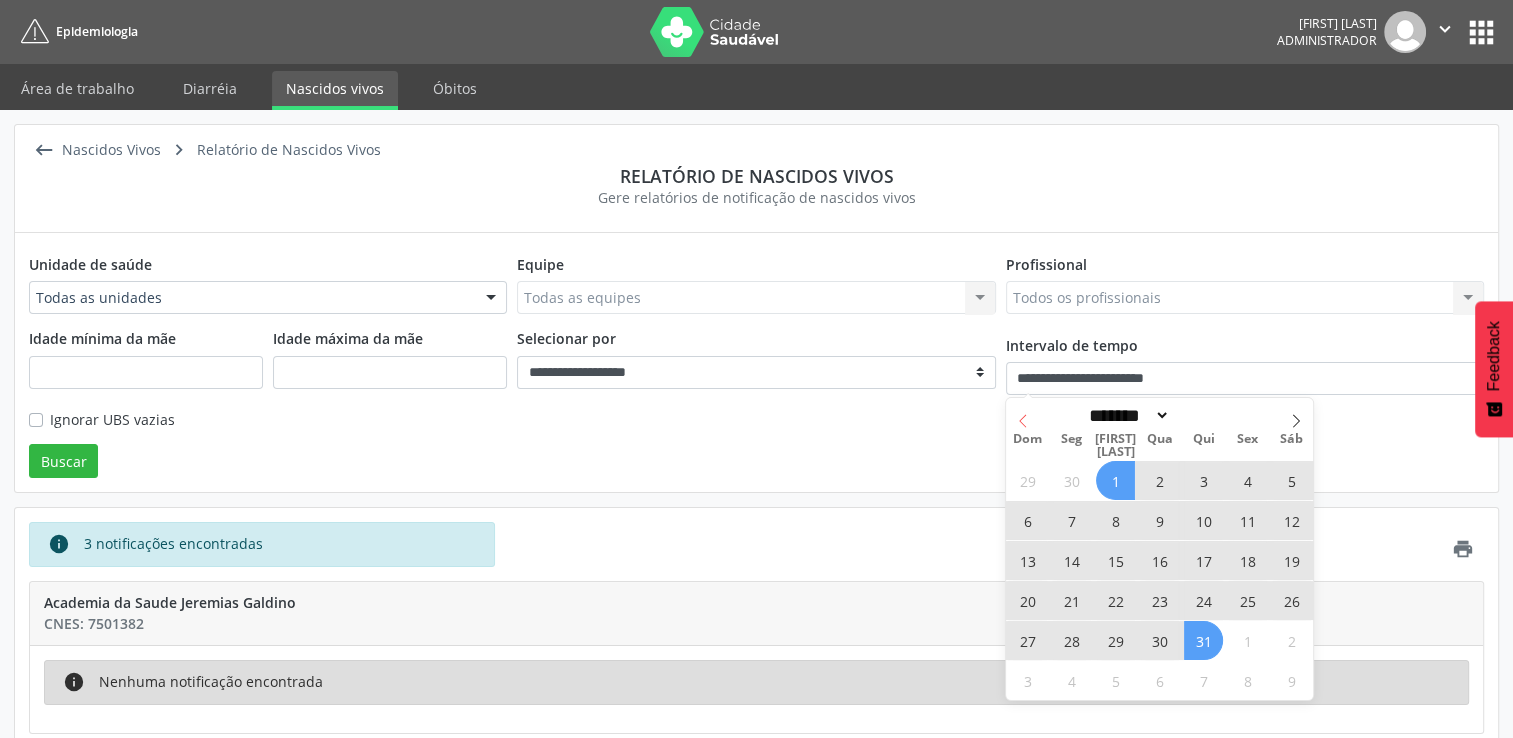 click 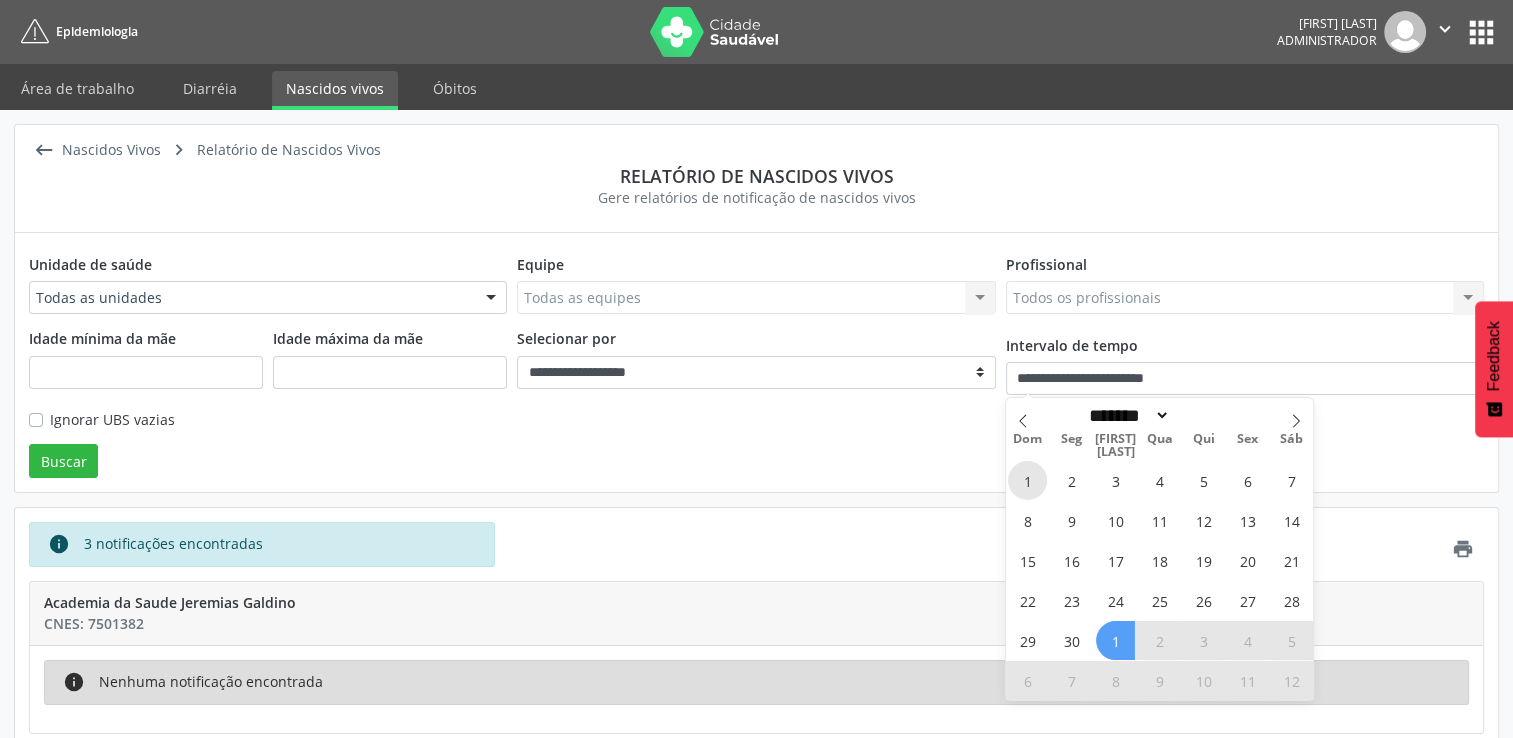 click on "1" at bounding box center (1027, 480) 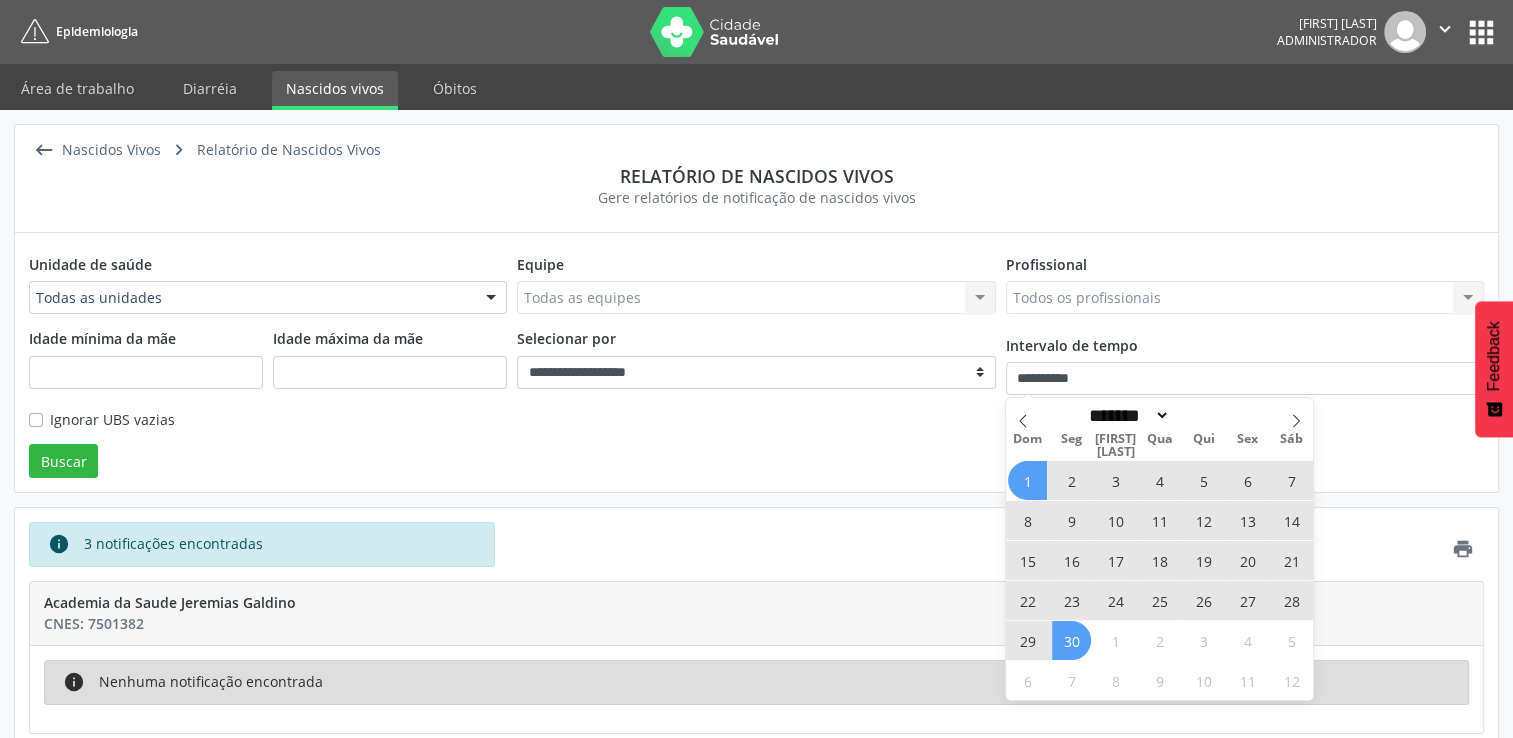 click on "30" at bounding box center (1071, 640) 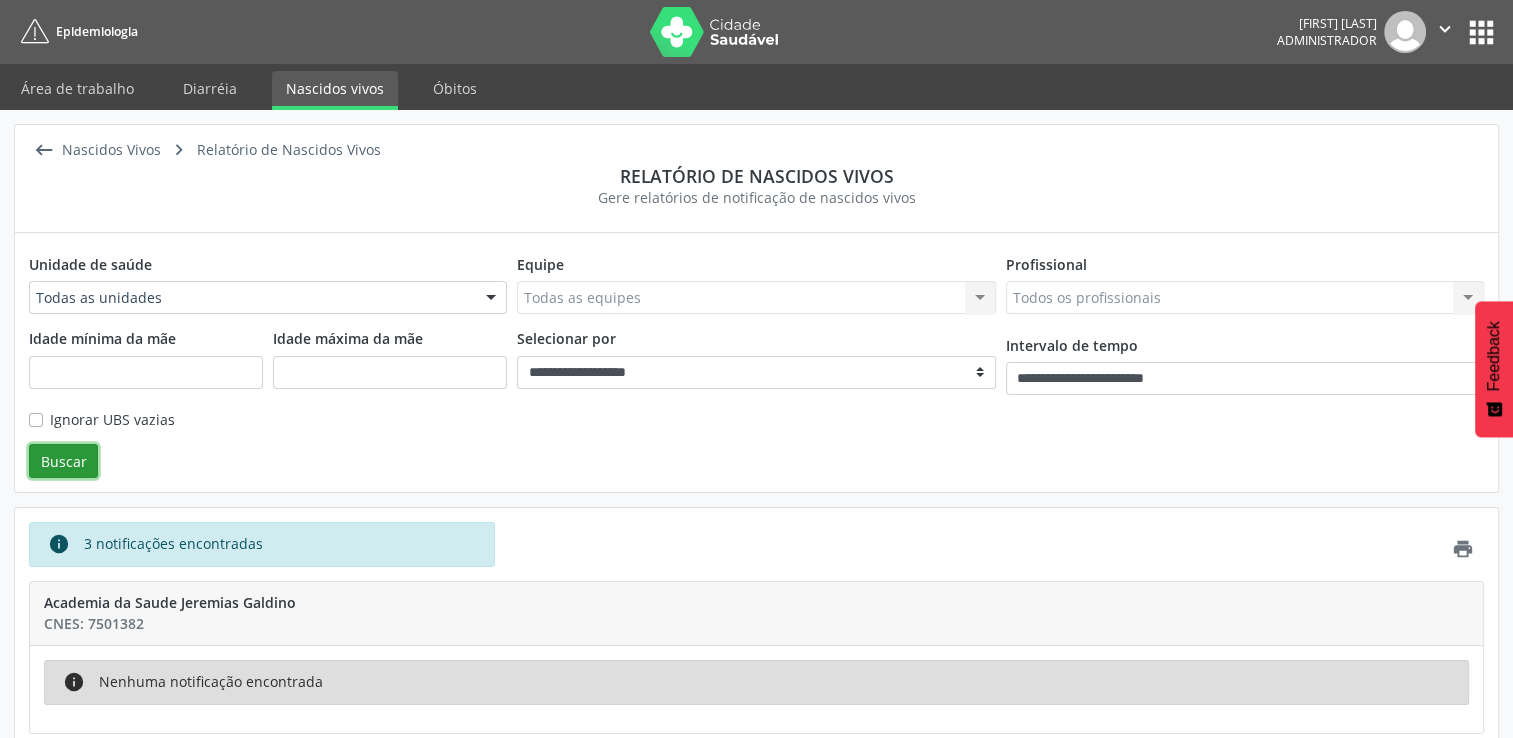 click on "Buscar" at bounding box center [63, 461] 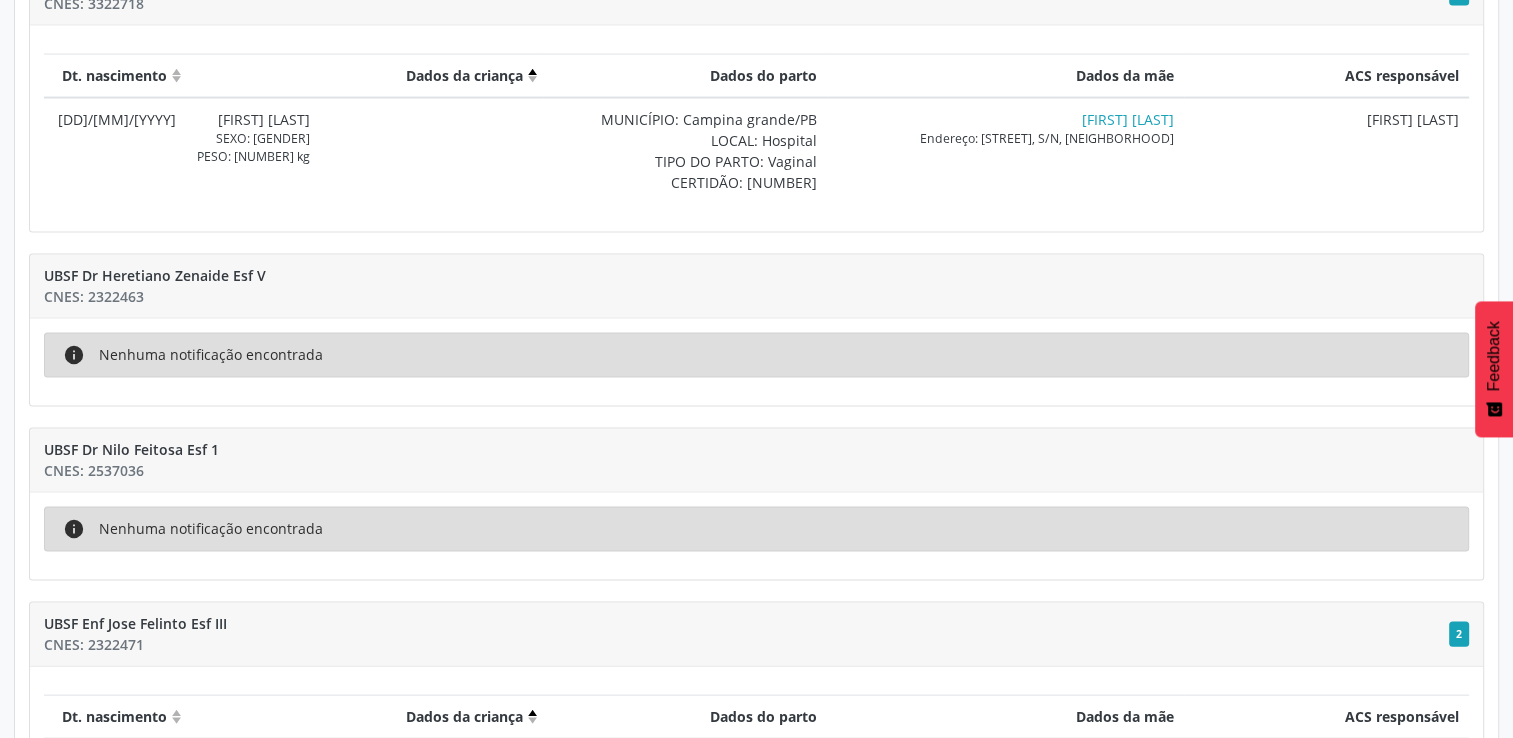 scroll, scrollTop: 3900, scrollLeft: 0, axis: vertical 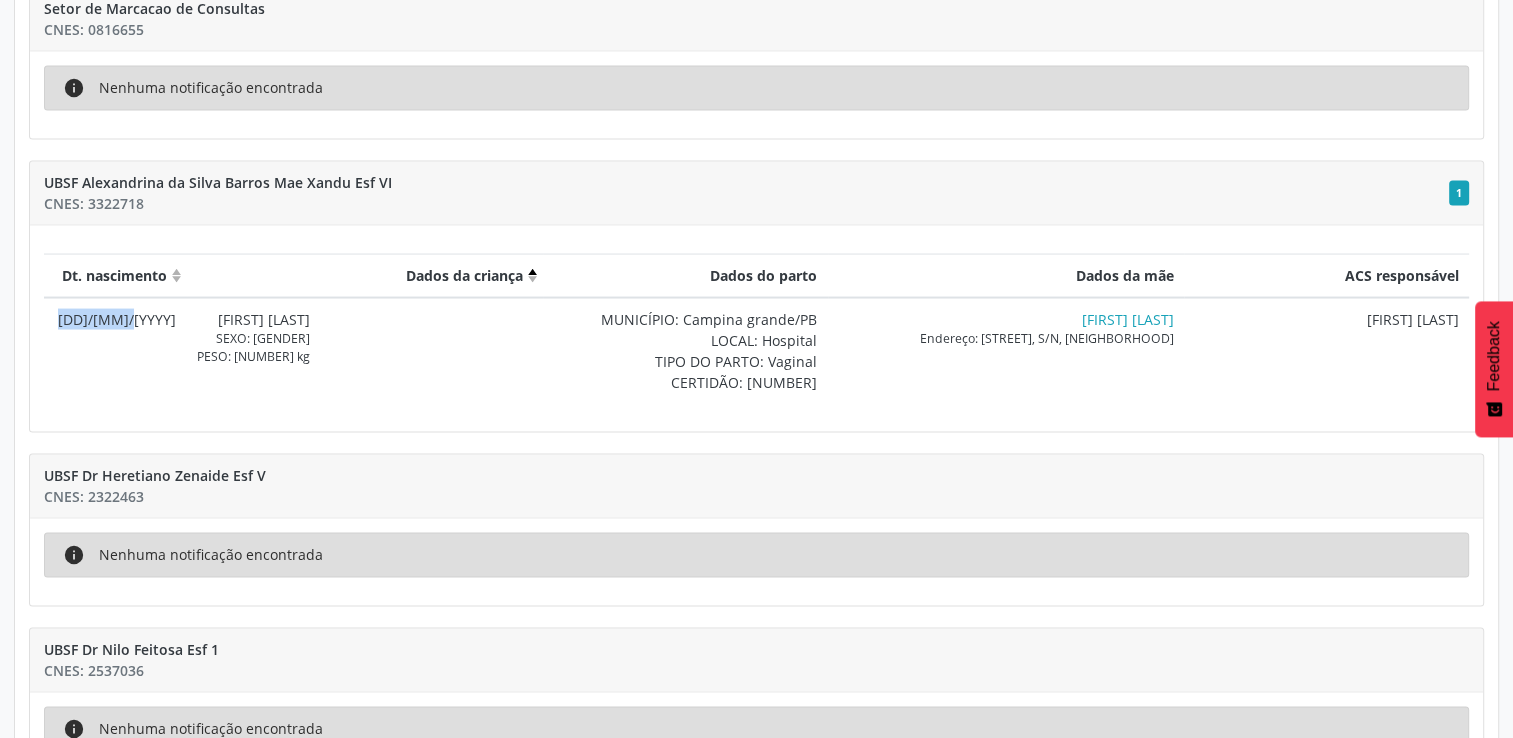 drag, startPoint x: 107, startPoint y: 300, endPoint x: 184, endPoint y: 310, distance: 77.64664 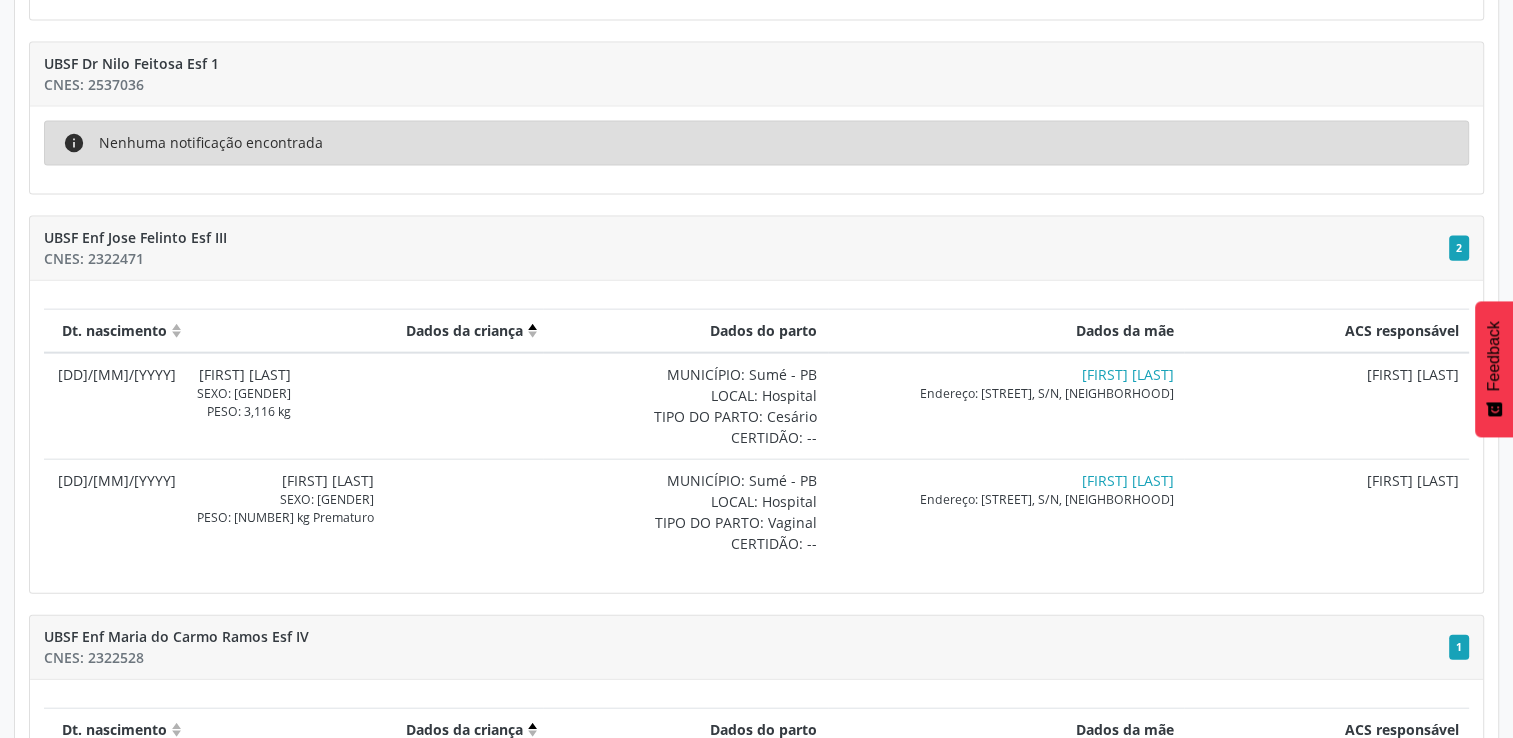 scroll, scrollTop: 4500, scrollLeft: 0, axis: vertical 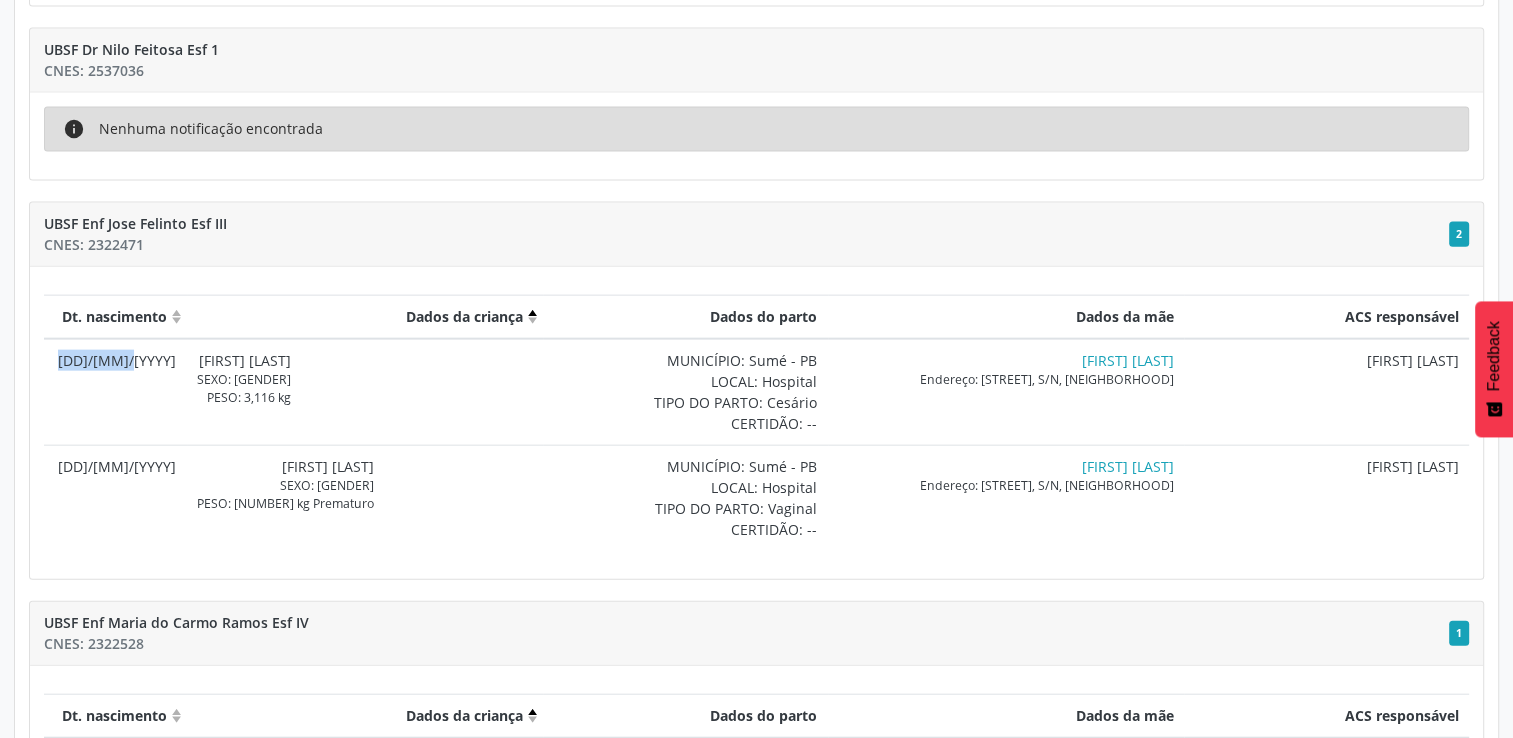 drag, startPoint x: 103, startPoint y: 357, endPoint x: 176, endPoint y: 369, distance: 73.97973 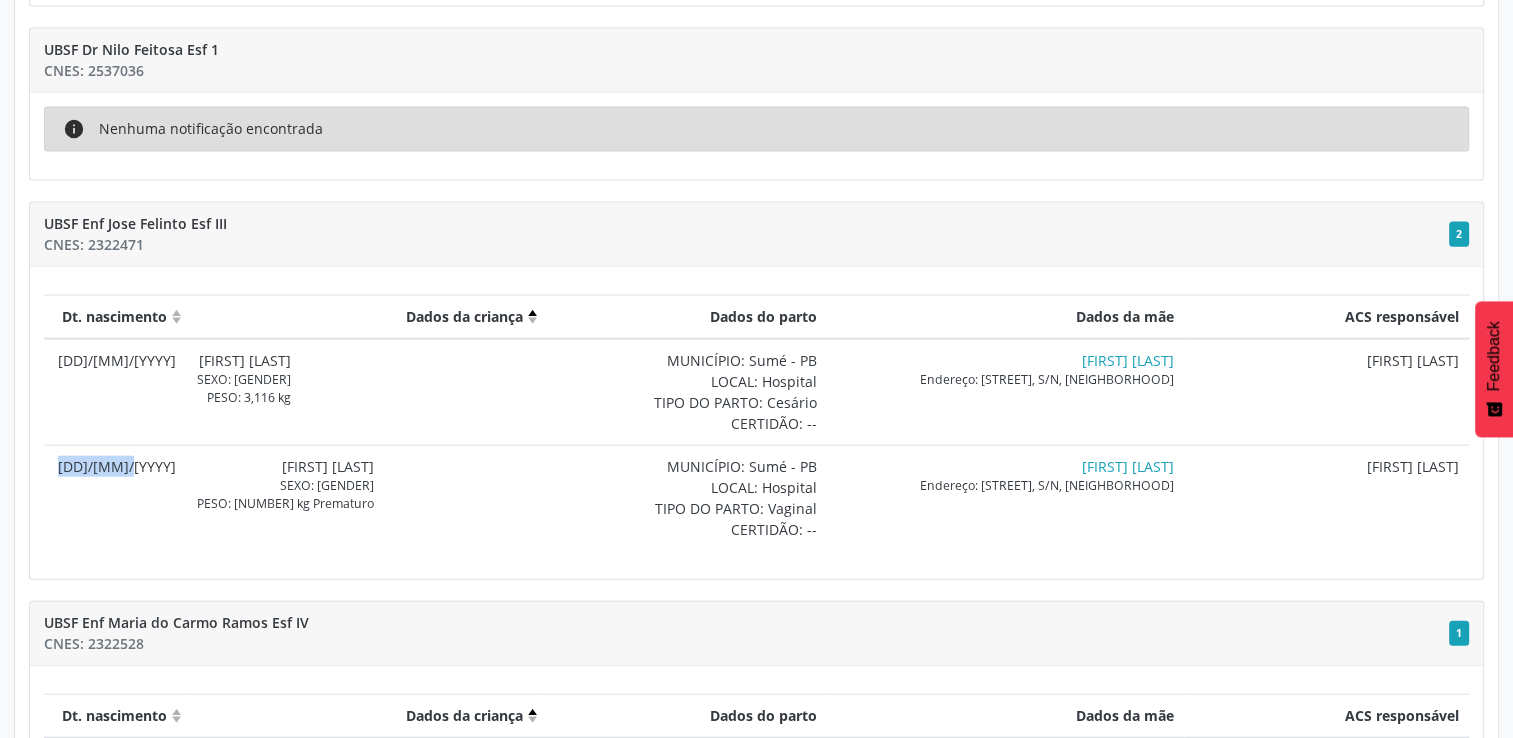 drag, startPoint x: 176, startPoint y: 369, endPoint x: 172, endPoint y: 482, distance: 113.07078 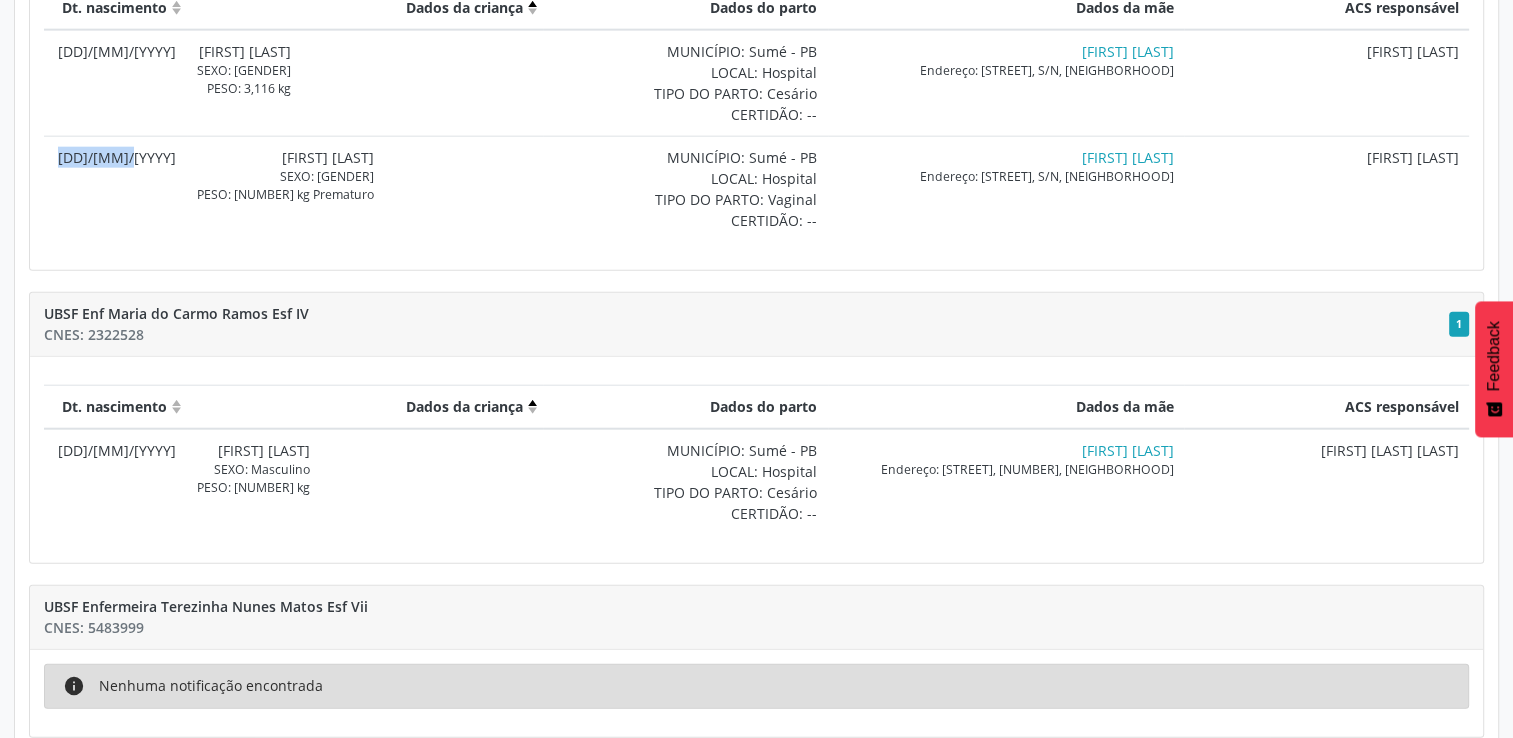 scroll, scrollTop: 4900, scrollLeft: 0, axis: vertical 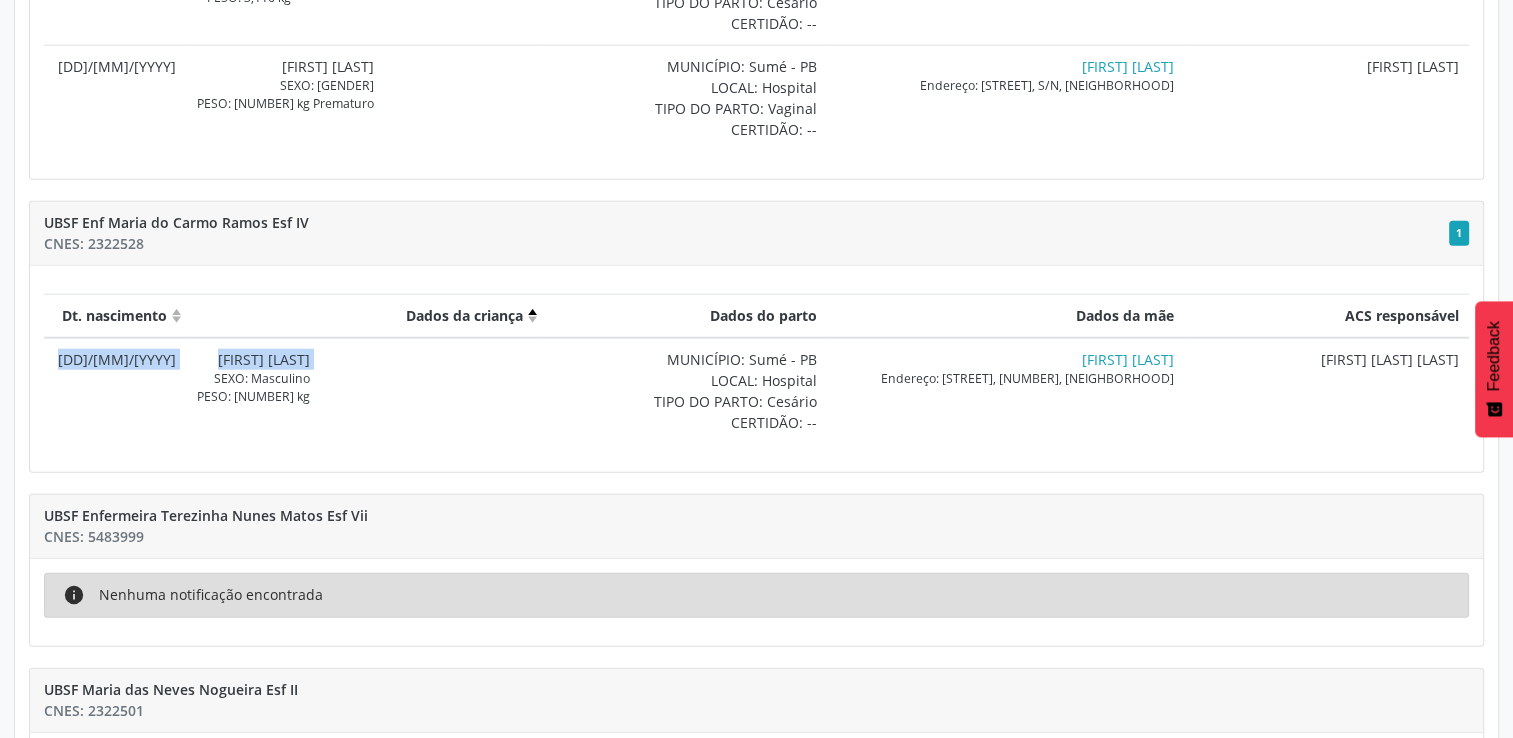 drag, startPoint x: 102, startPoint y: 350, endPoint x: 192, endPoint y: 373, distance: 92.89241 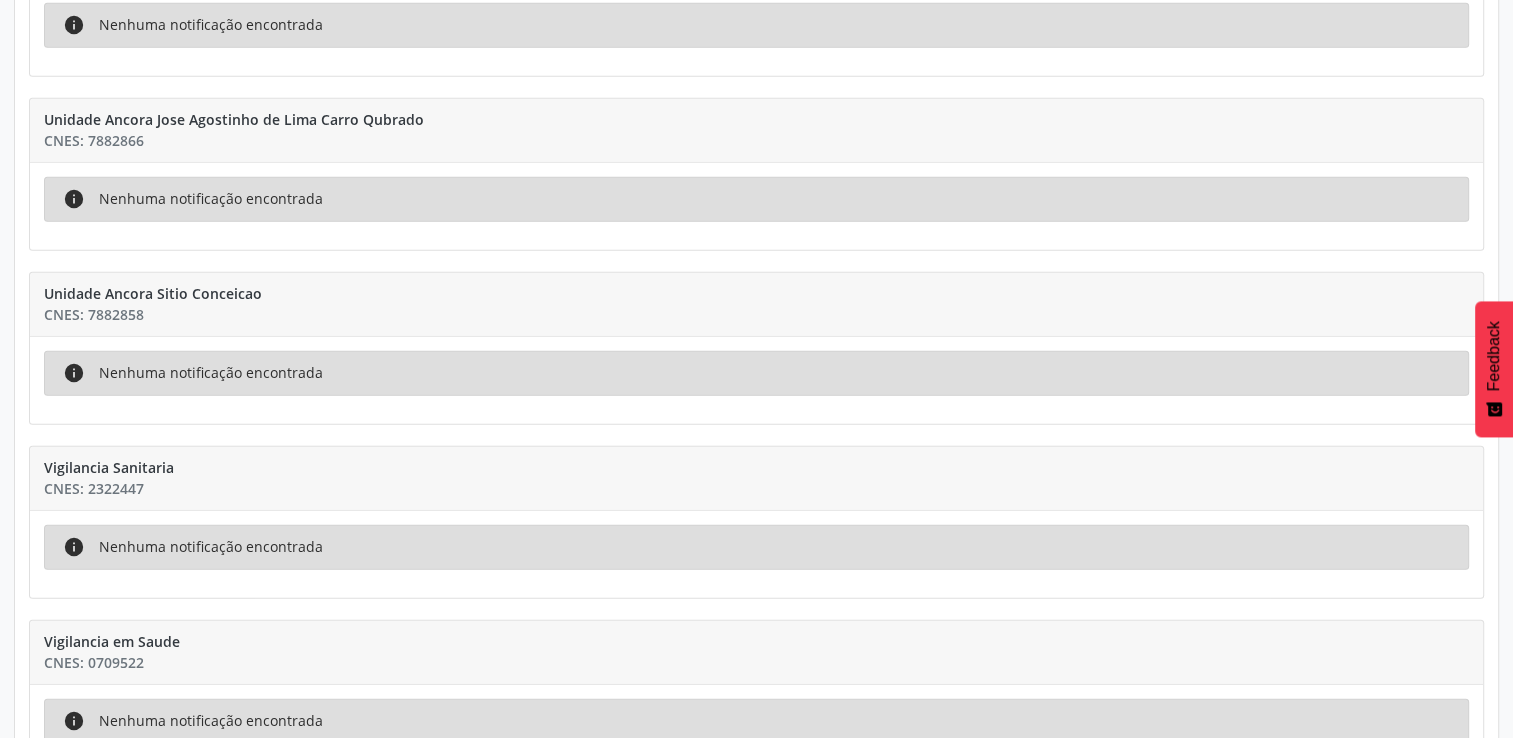 scroll, scrollTop: 5888, scrollLeft: 0, axis: vertical 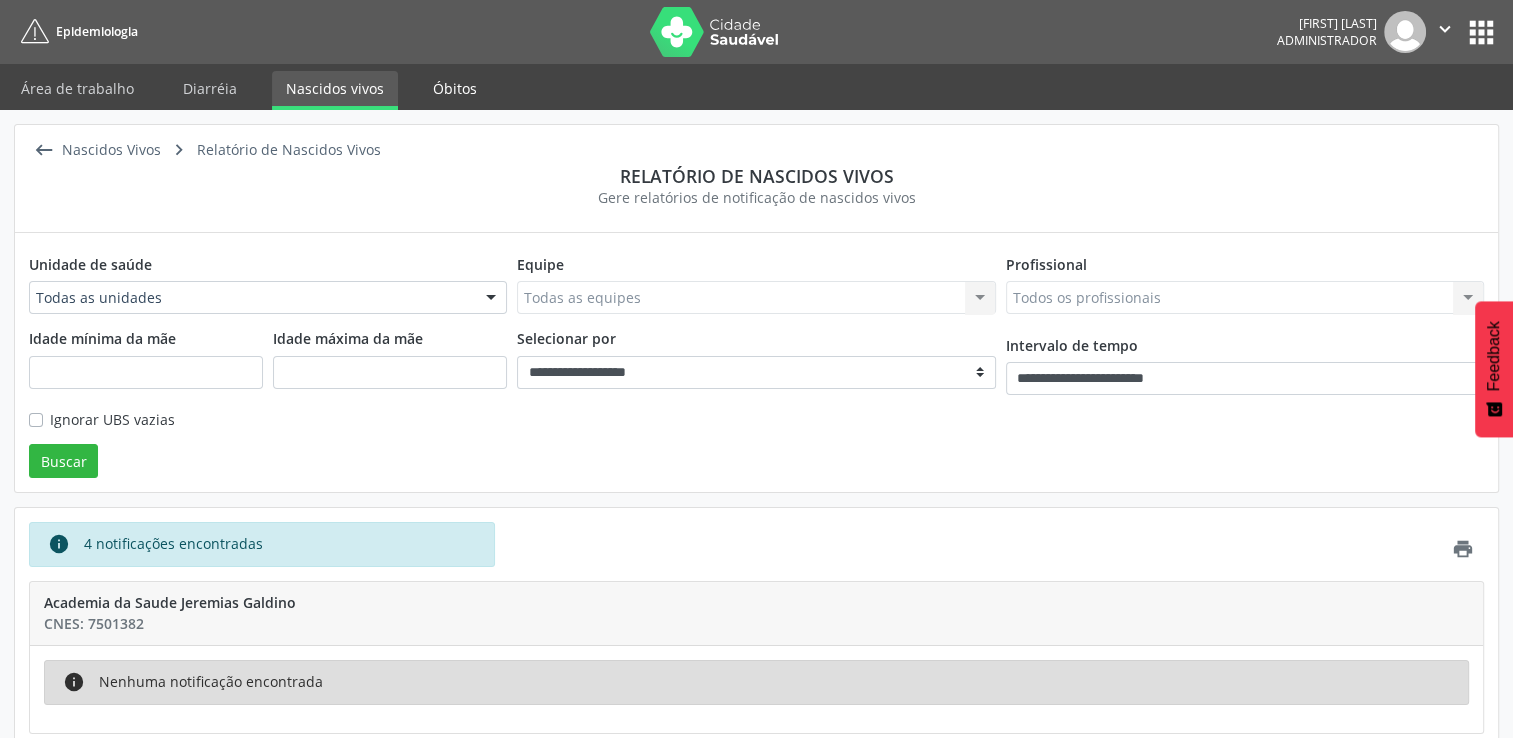 click on "Óbitos" at bounding box center (455, 88) 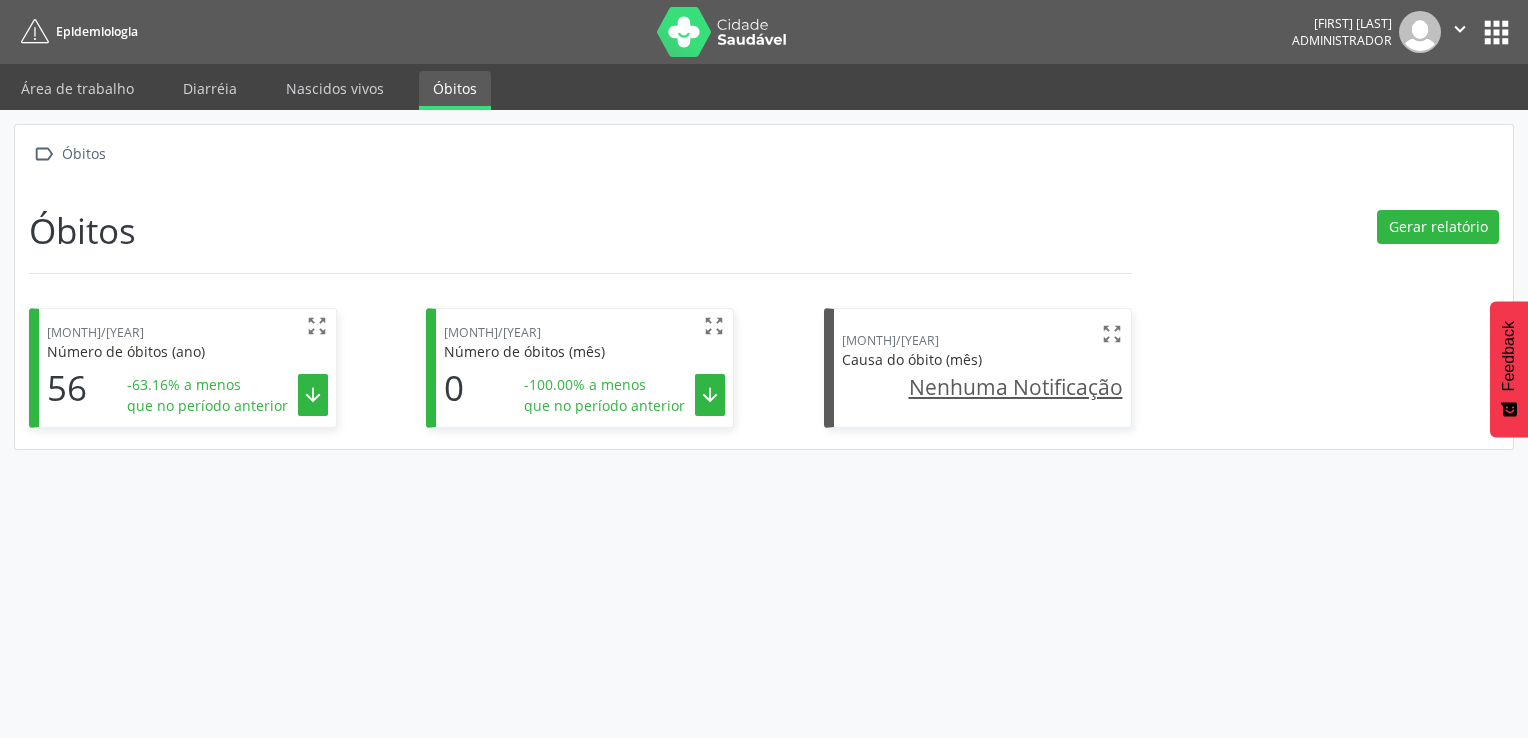 click on "-63.16% a menos" at bounding box center [207, 384] 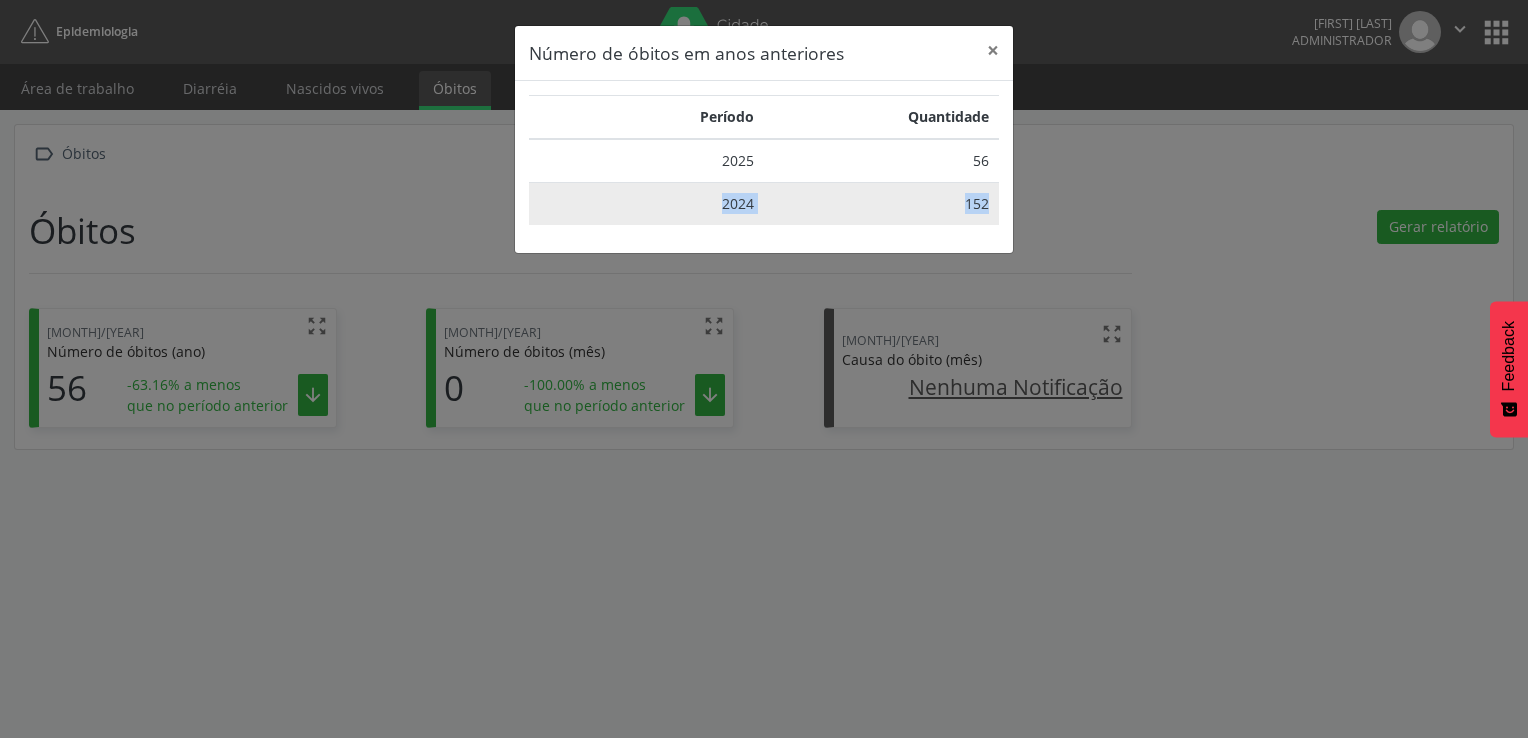 drag, startPoint x: 724, startPoint y: 201, endPoint x: 994, endPoint y: 212, distance: 270.22397 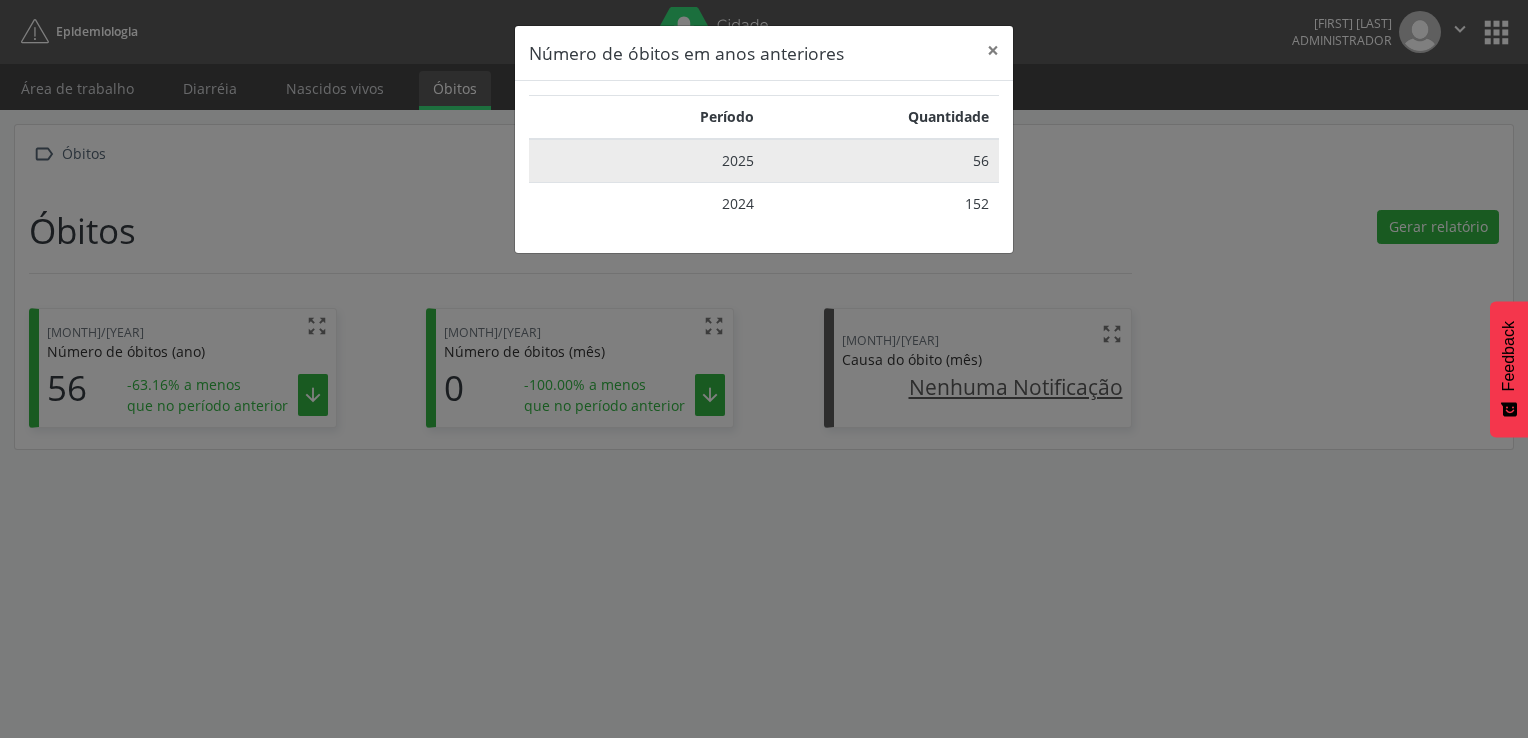 drag, startPoint x: 994, startPoint y: 212, endPoint x: 971, endPoint y: 166, distance: 51.42956 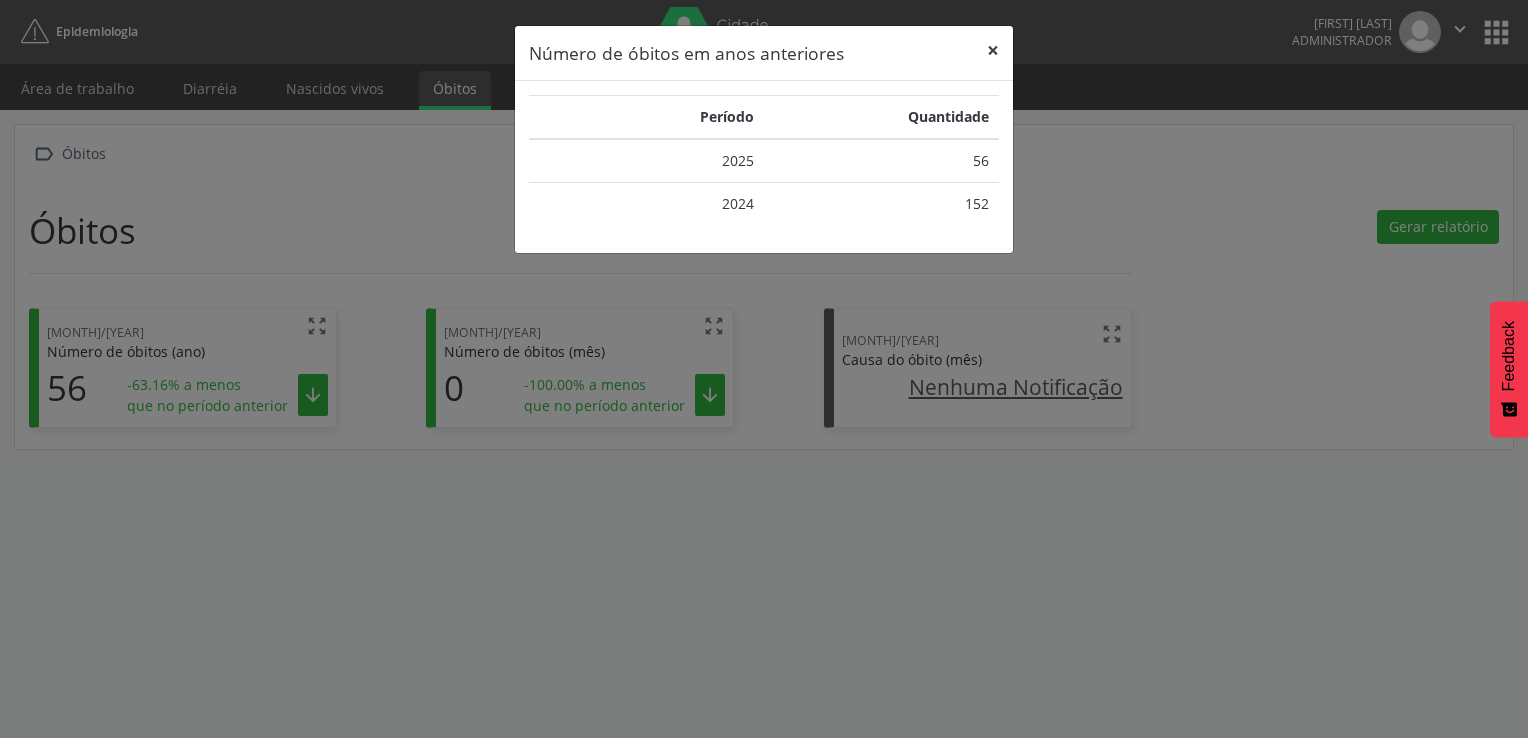 click on "×" at bounding box center (993, 50) 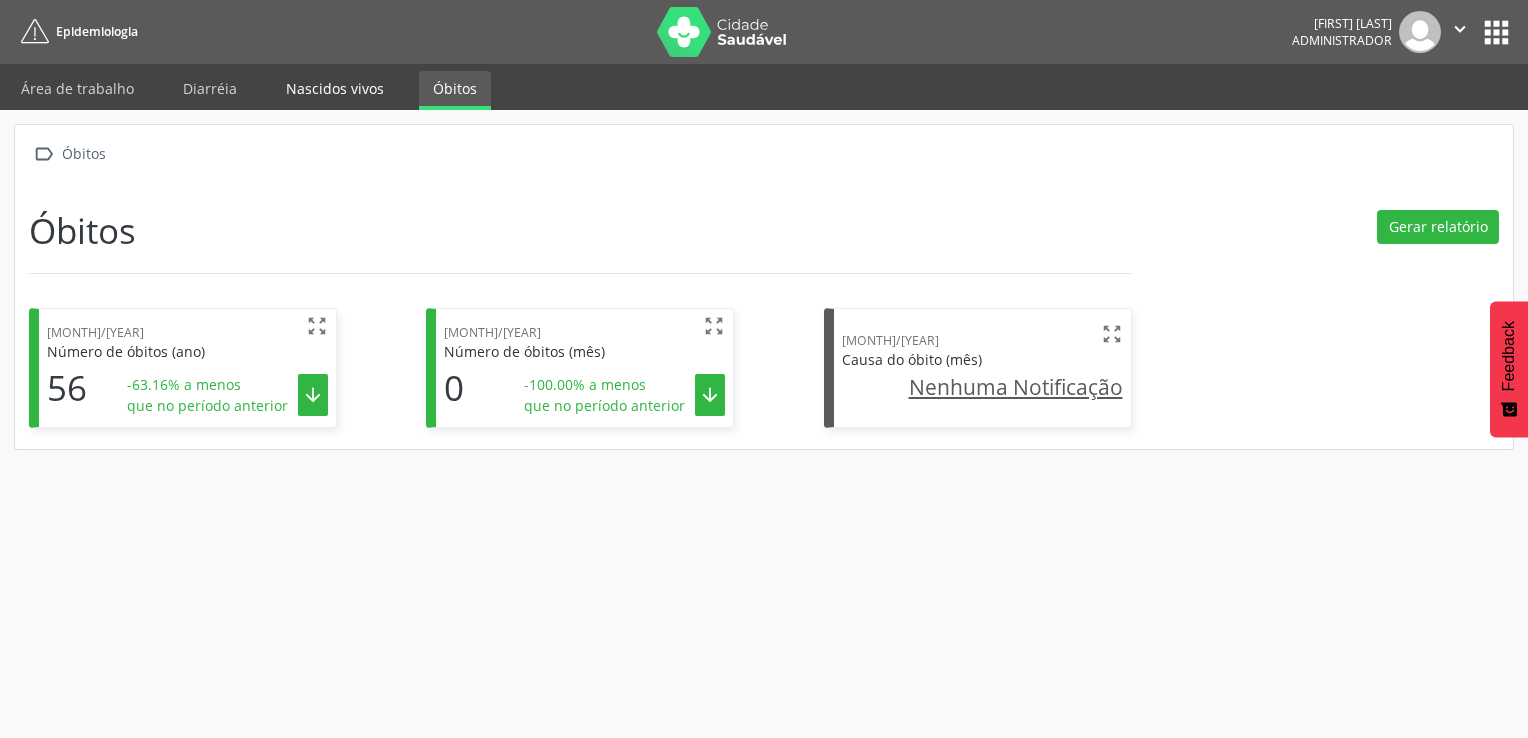 click on "Nascidos vivos" at bounding box center (335, 88) 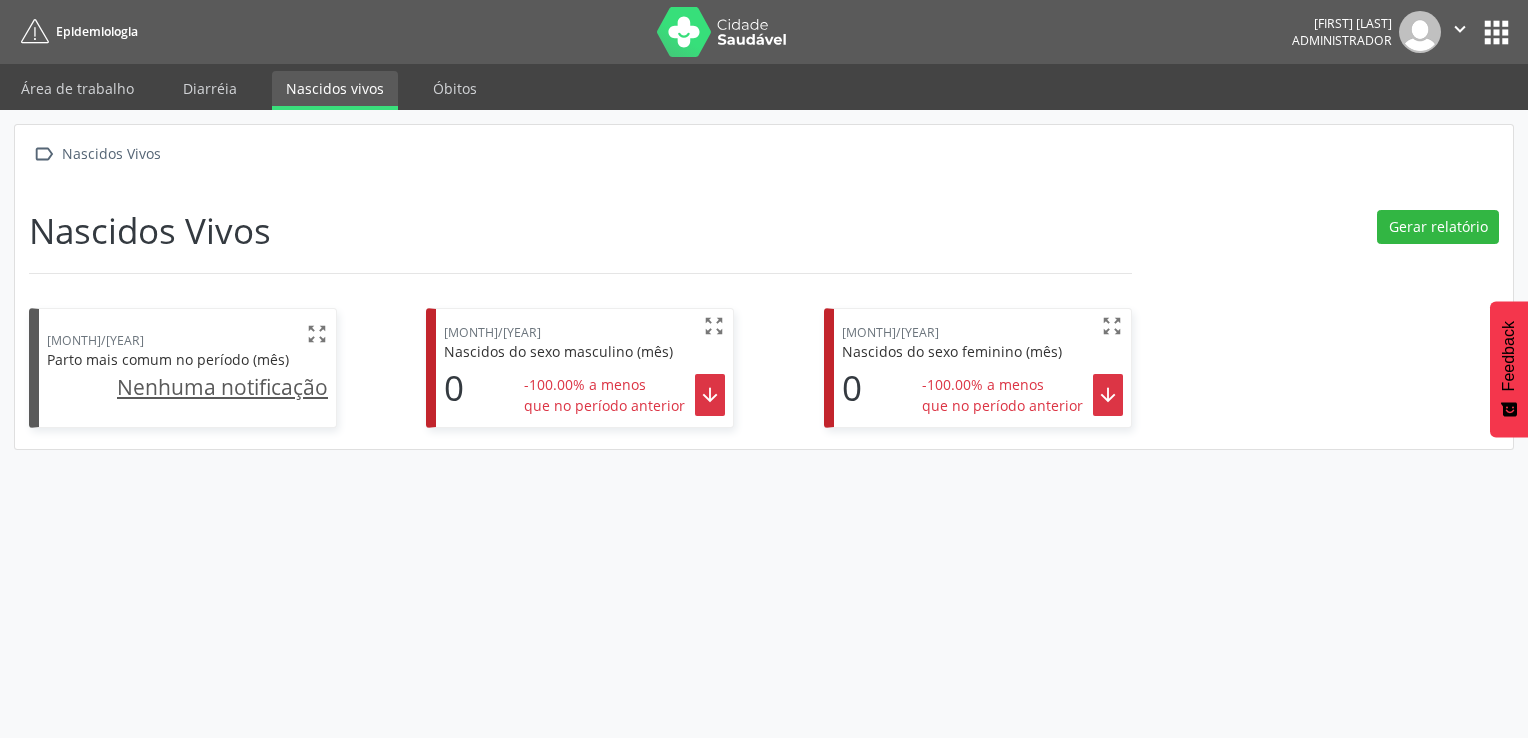 click on "[MONTH]/2025
" at bounding box center [187, 336] 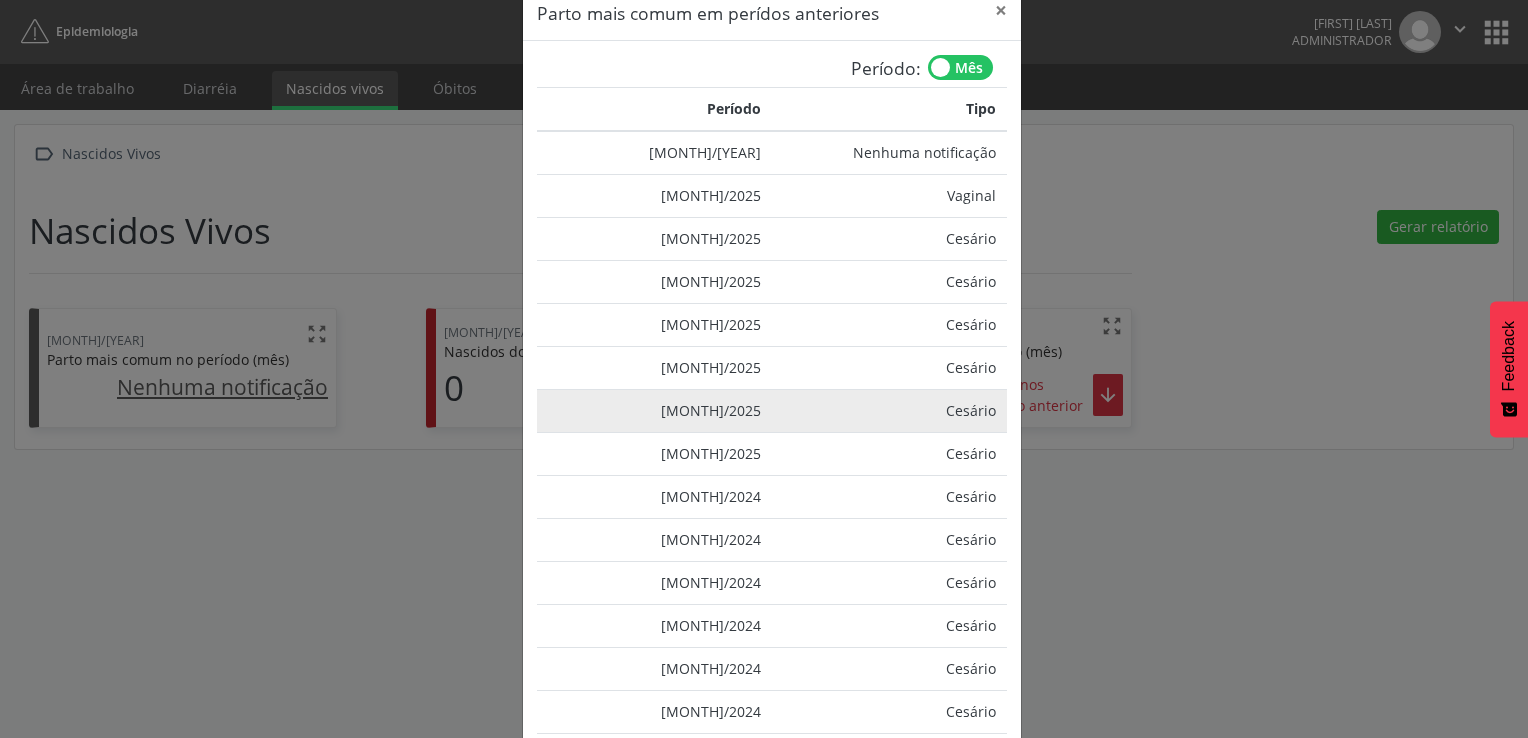 scroll, scrollTop: 340, scrollLeft: 0, axis: vertical 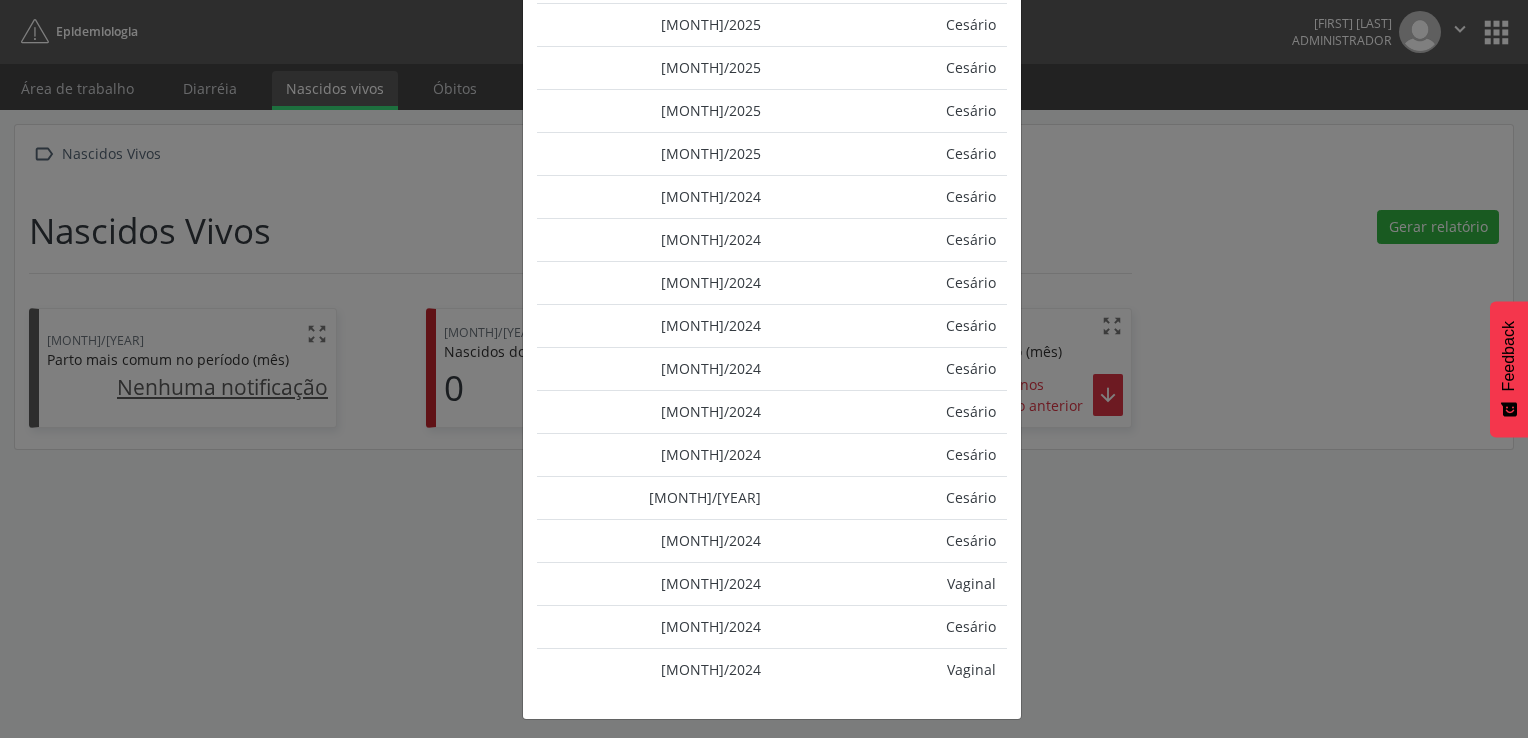 click on "Parto mais comum em perídos anteriores ×
Período:
Mês     Período Tipo Agosto/2025 Nenhuma notificação Julho/2025 Vaginal Junho/2025 Cesário Maio/2025 Cesário Abril/2025 Cesário Março/2025 Cesário Fevereiro/2025 Cesário Janeiro/2025 Cesário Dezembro/2024 Cesário Novembro/2024 Cesário Outubro/2024 Cesário Setembro/2024 Cesário Agosto/2024 Cesário Julho/2024 Cesário Junho/2024 Cesário Maio/2024 Cesário Abril/2024 Cesário Março/2024 Vaginal Fevereiro/2024 Cesário Janeiro/2024 Vaginal" at bounding box center [764, 369] 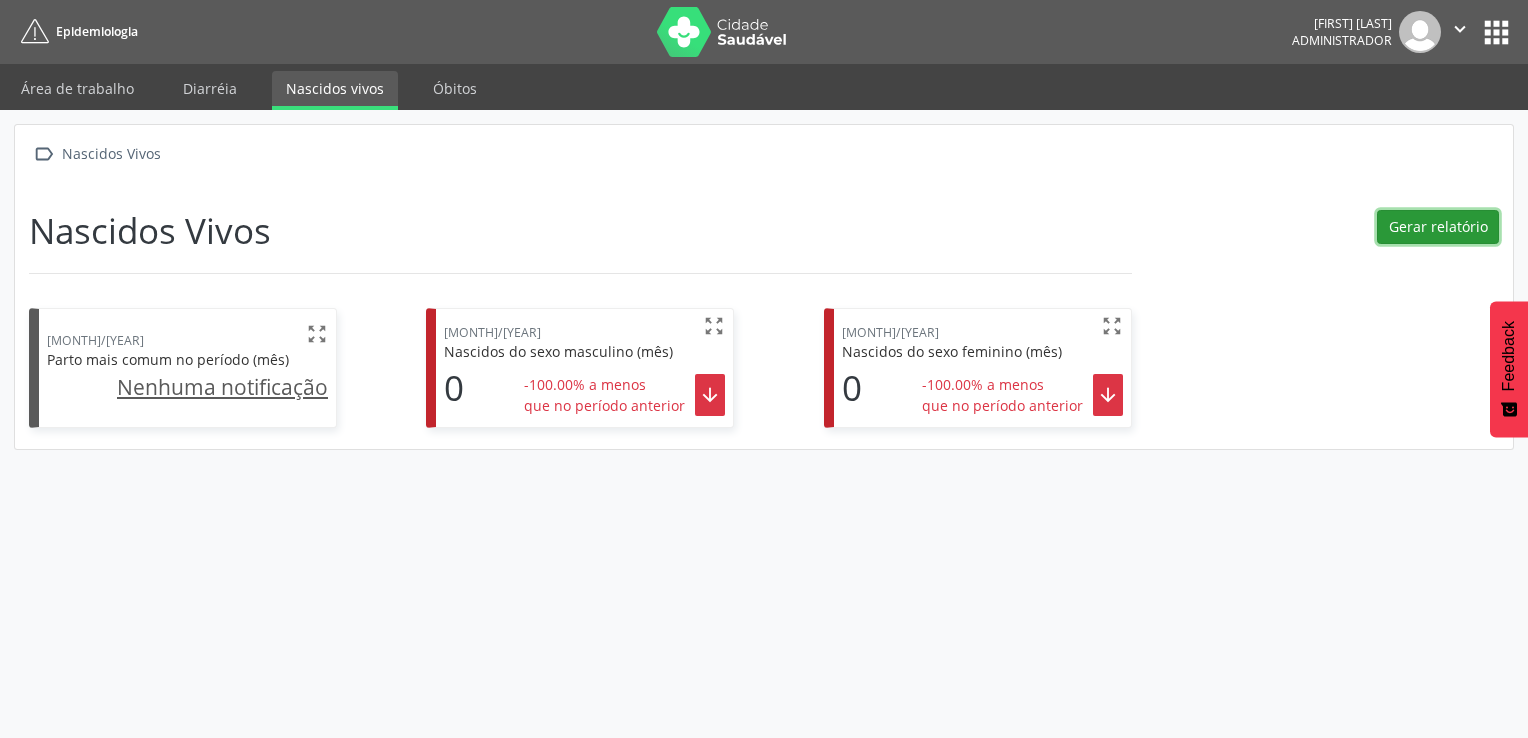 click on "Gerar relatório" at bounding box center (1438, 227) 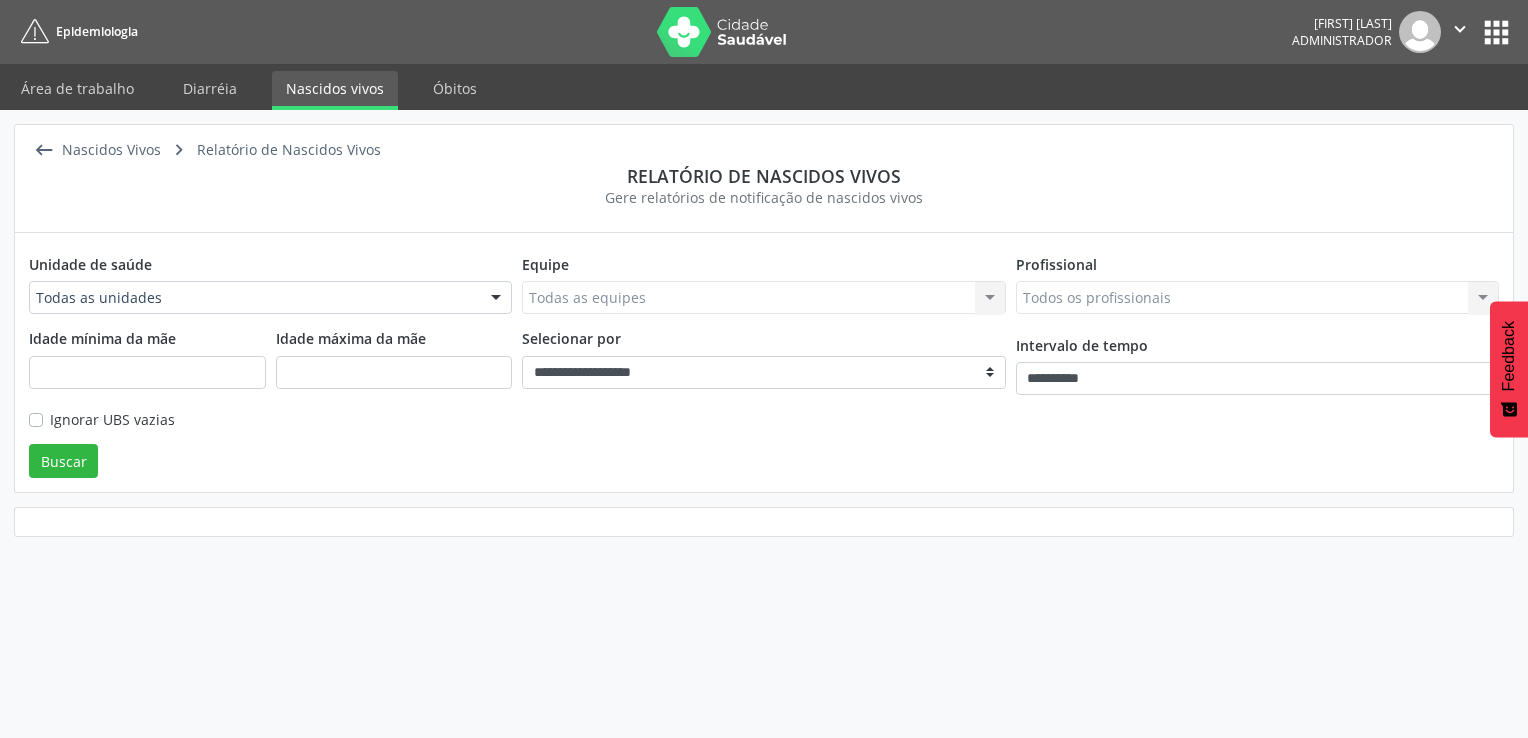 click on "Nenhum resultado encontrado para: "   "
Não há nenhuma opção para ser exibida." at bounding box center [763, 298] 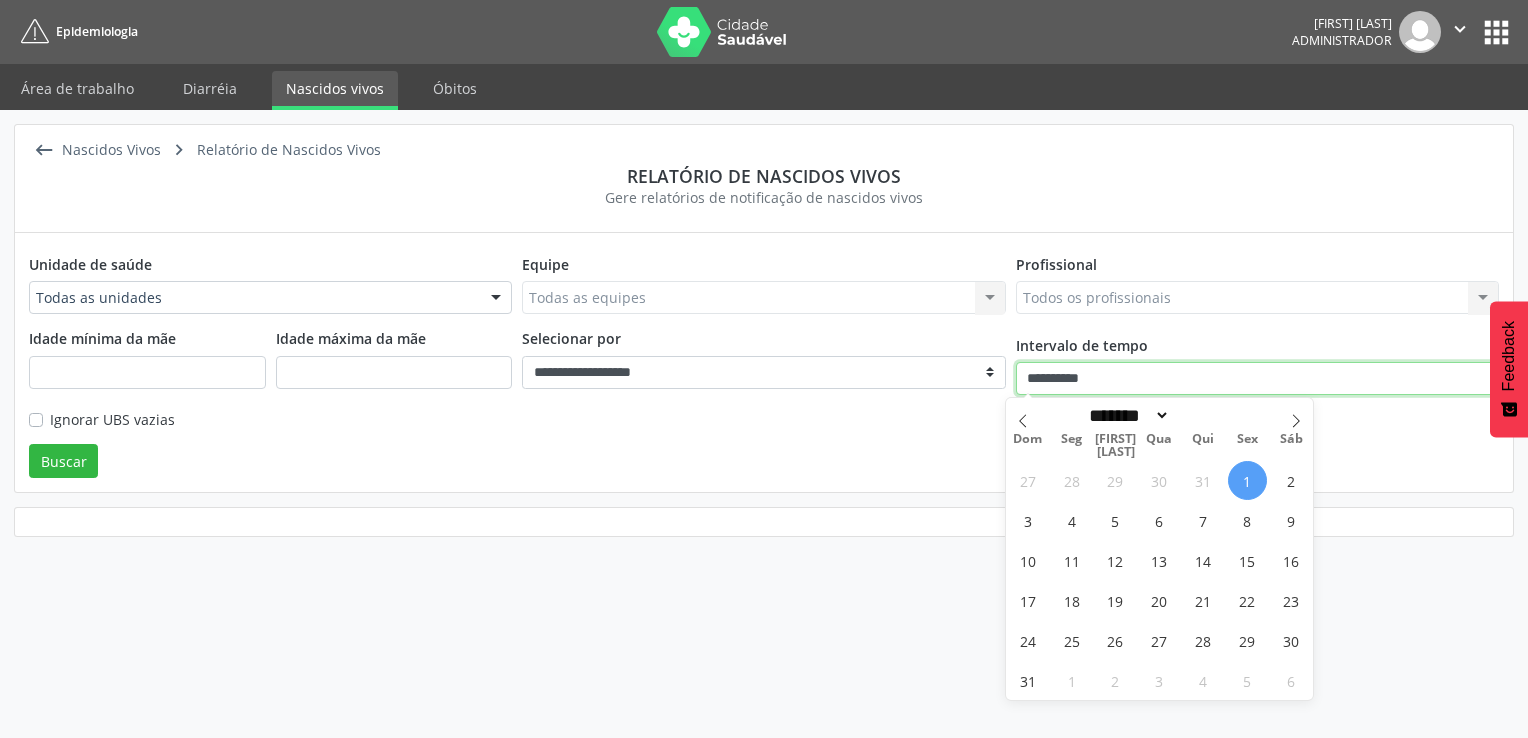 click on "**********" at bounding box center [1257, 379] 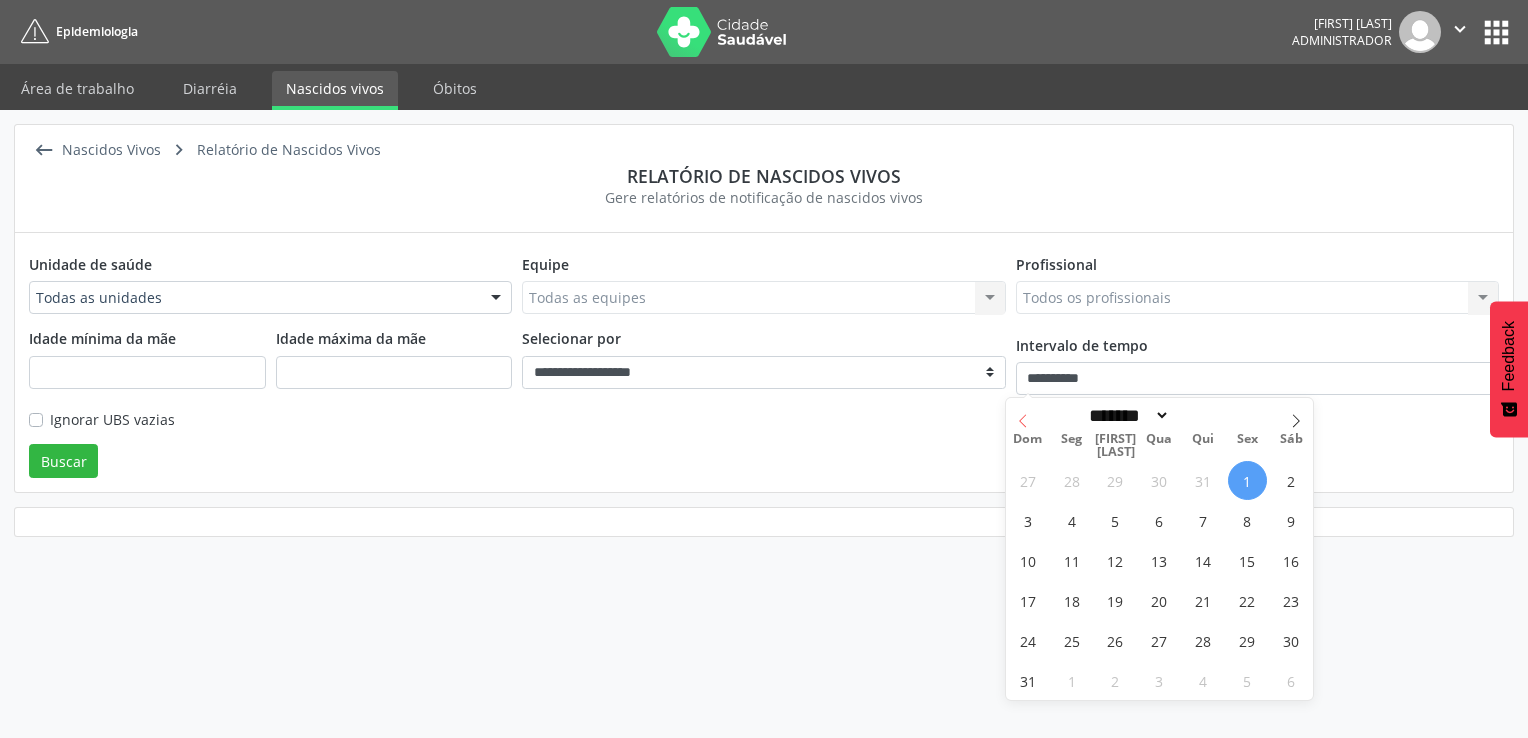 click 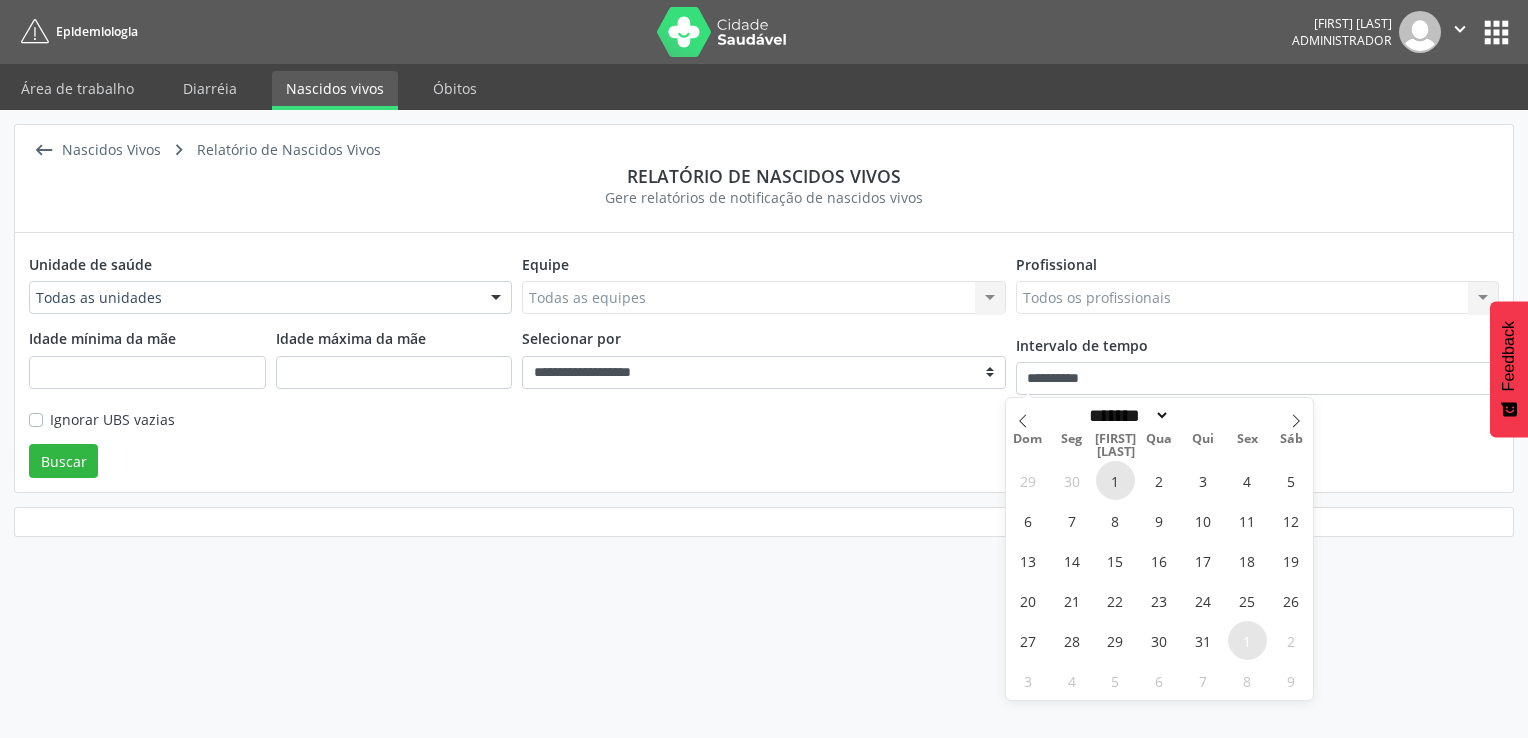 click on "1" at bounding box center (1115, 480) 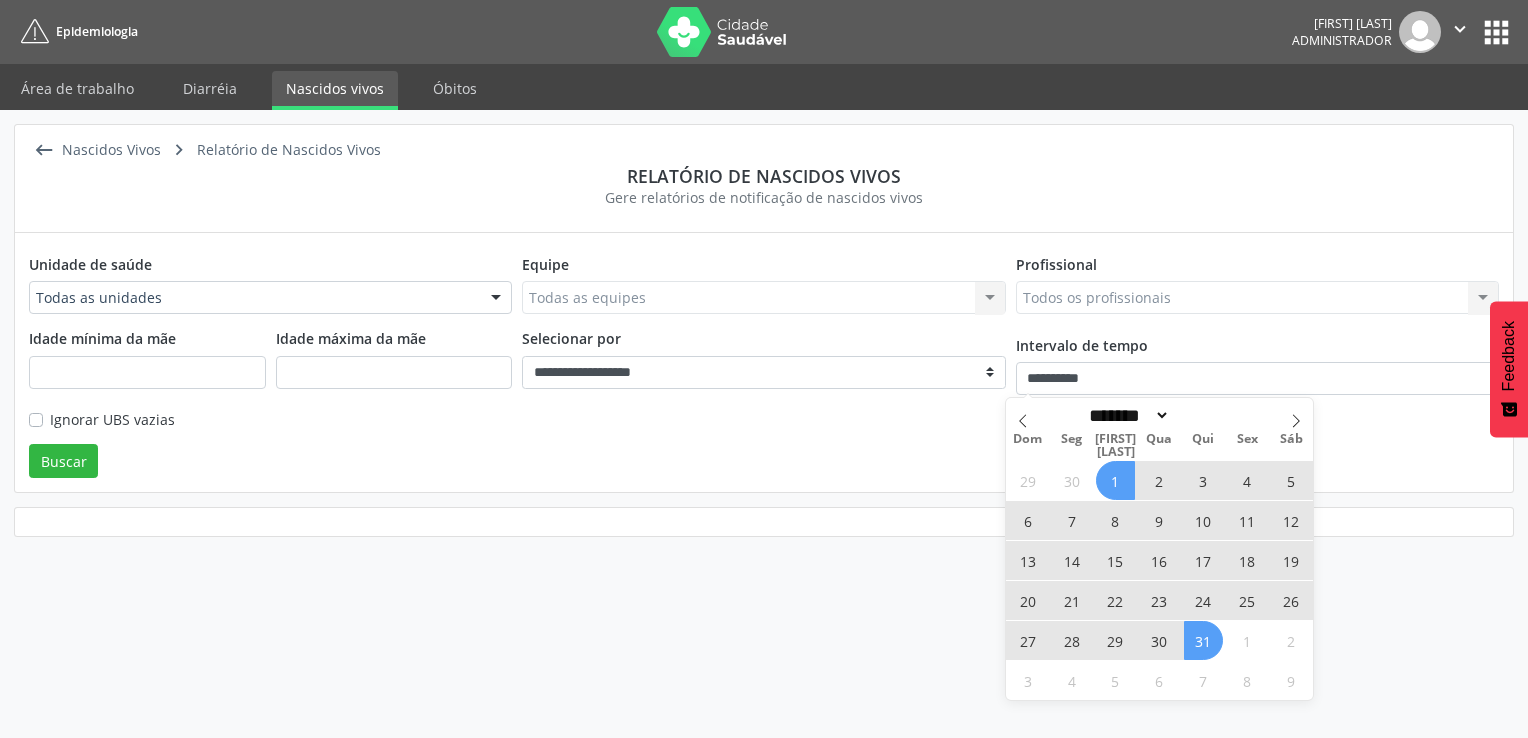 click on "31" at bounding box center [1203, 640] 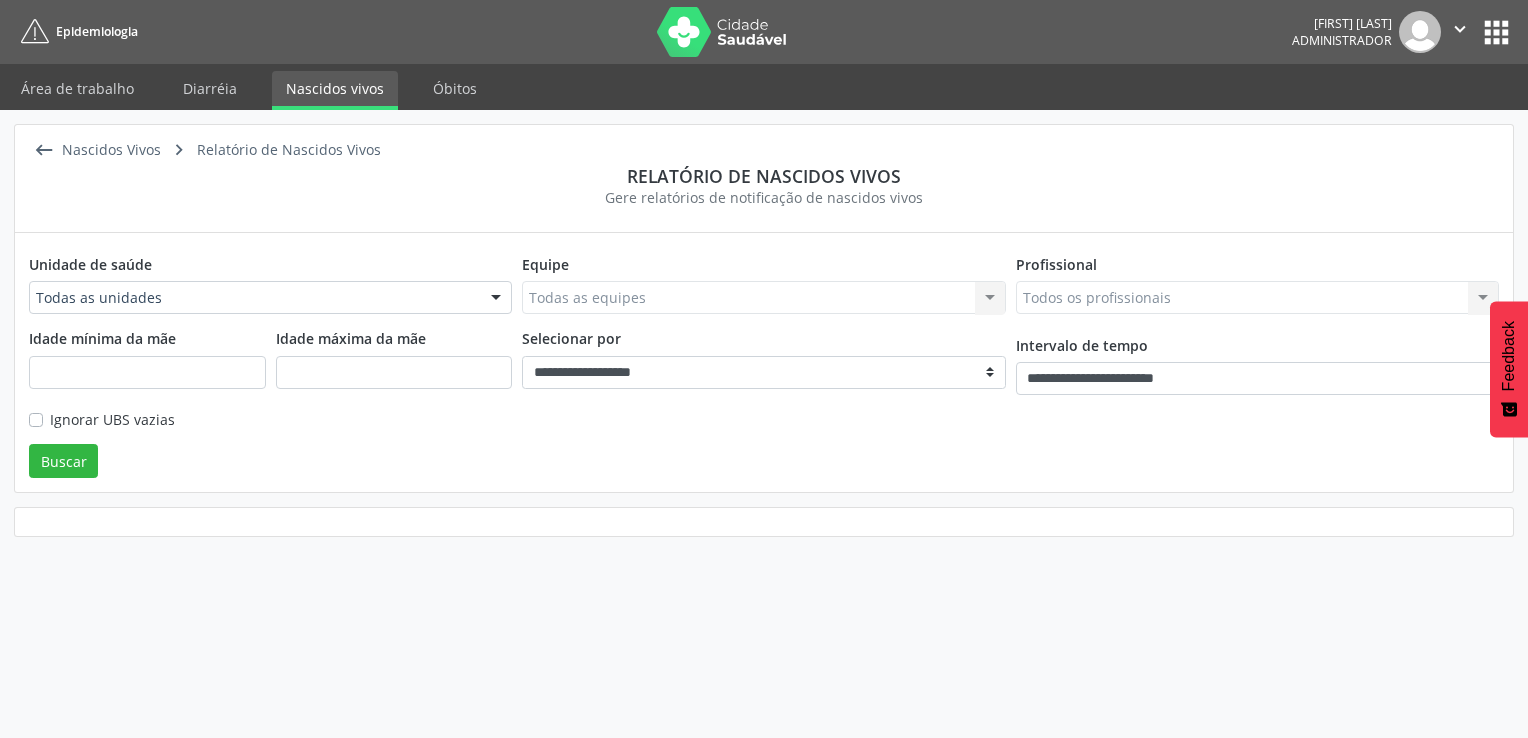 click on "Unidade de saúde" at bounding box center (90, 264) 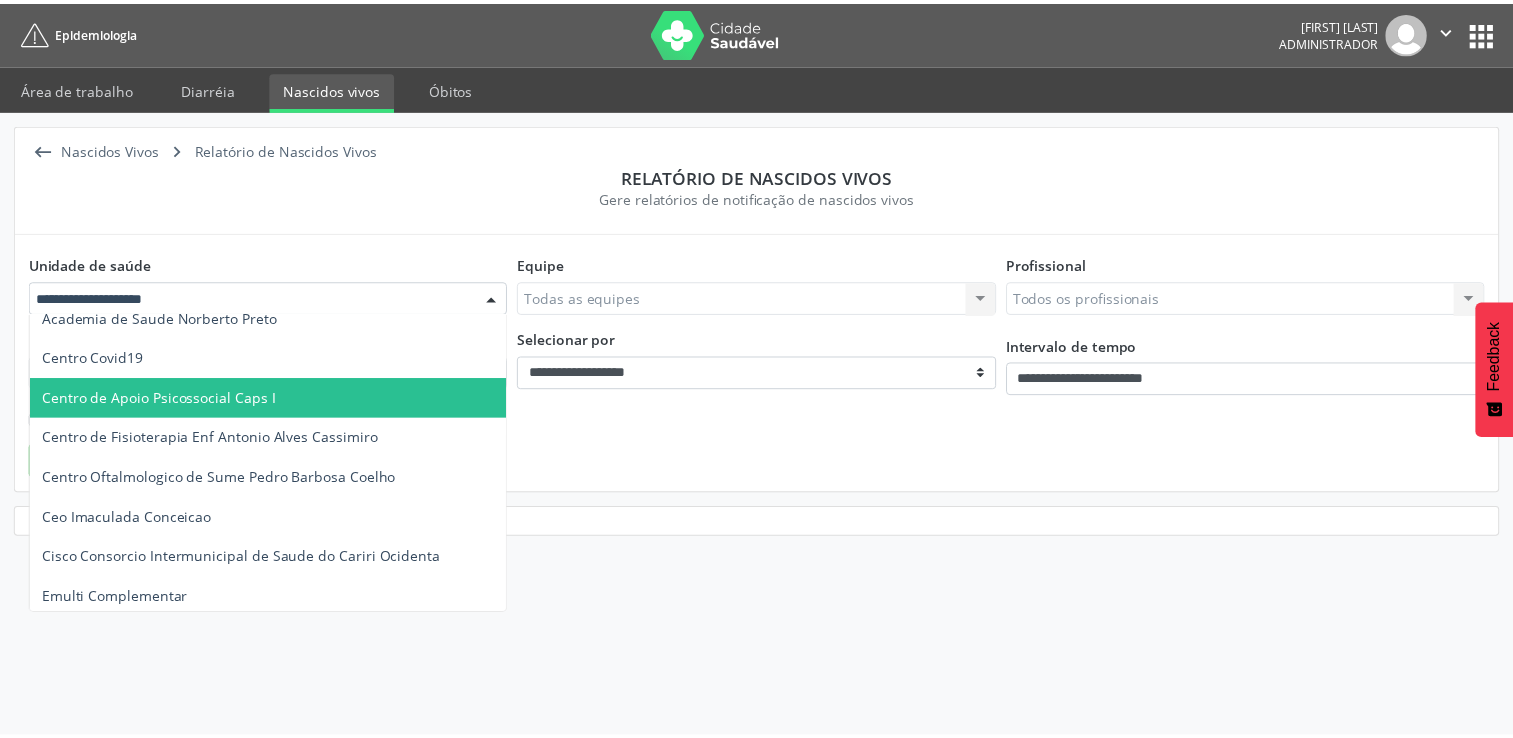 scroll, scrollTop: 300, scrollLeft: 0, axis: vertical 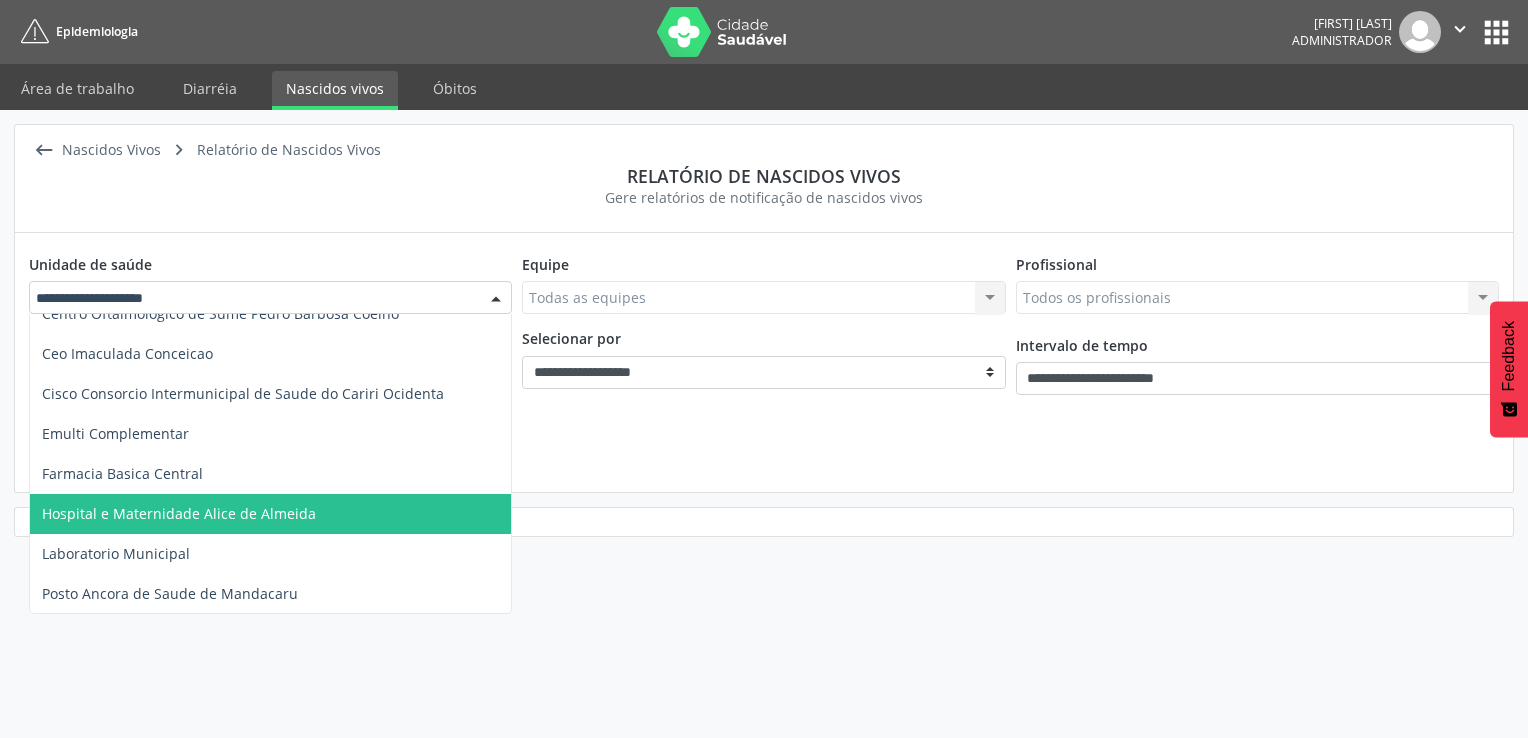 click on "Unidade de saúde
Todas as unidades   Academia da Saude Jeremias Galdino   Academia de Saude Francisco das Chagas   Academia de Saude Norberto Preto   Centro Covid19   Centro de Apoio Psicossocial Caps I   Centro de Fisioterapia Enf Antonio Alves Cassimiro   Centro Oftalmologico de Sume Pedro Barbosa Coelho   Ceo Imaculada Conceicao   Cisco Consorcio Intermunicipal de Saude do Cariri Ocidenta   Emulti Complementar   Farmacia Basica Central   Hospital e Maternidade Alice de Almeida   Laboratorio Municipal   Posto Ancora de Saude de Mandacaru   Posto de Saude de Nove Casas   Posto de Saude Sitio Pitombeira   Restaura e Cura Vitoria Regina Barbosa da Silva   Samu 192 Base Descentralizada Sume Pb Usb   Secretaria Municipal de Saude de Sume   Setor de Marcacao de Consultas   UBSF Alexandrina da Silva Barros Mae Xandu Esf VI   UBSF Dr Heretiano Zenaide Esf V   UBSF Dr Nilo Feitosa Esf 1   UBSF Enf Jose Felinto Esf III   UBSF Enf Maria do Carmo Ramos Esf IV                     "" at bounding box center [764, 362] 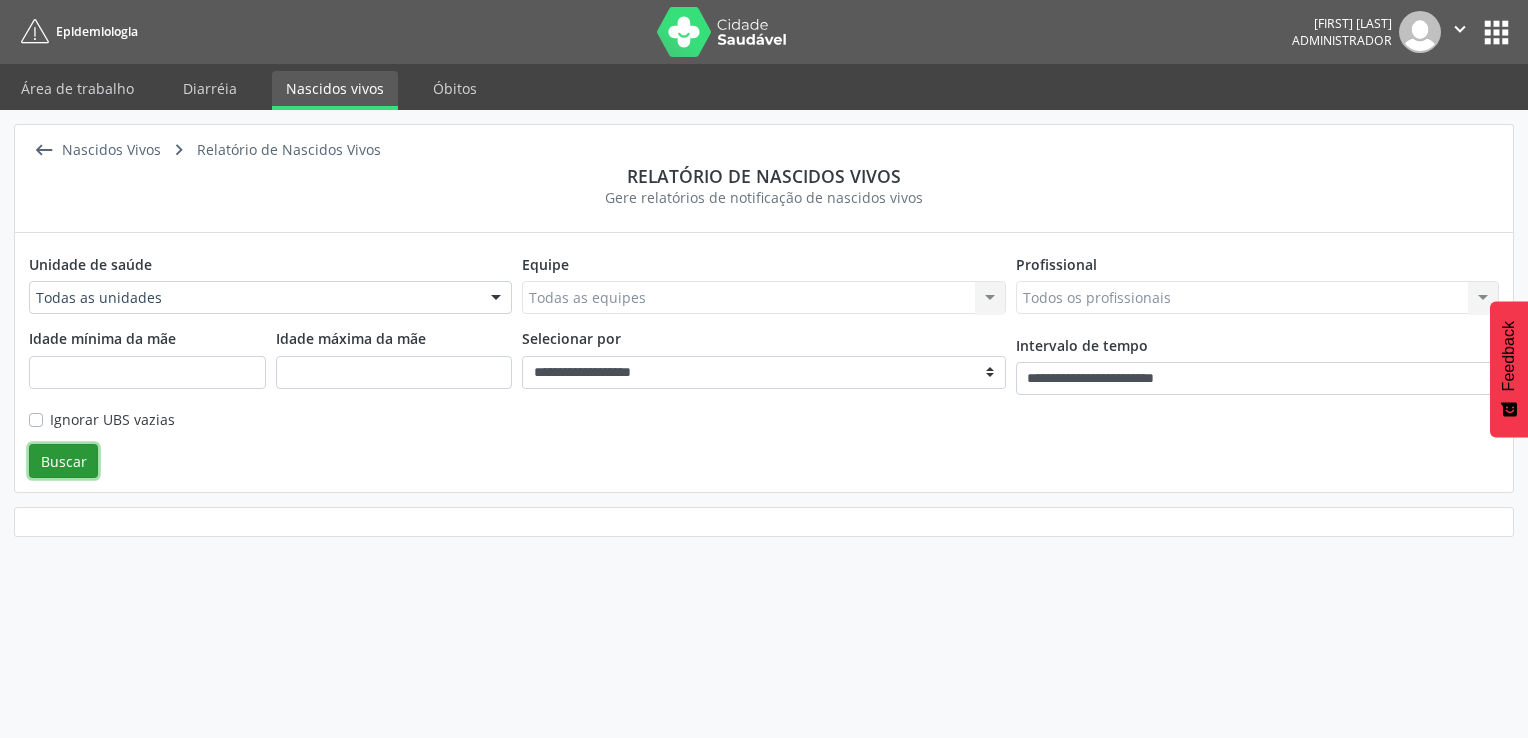 click on "Buscar" at bounding box center [63, 461] 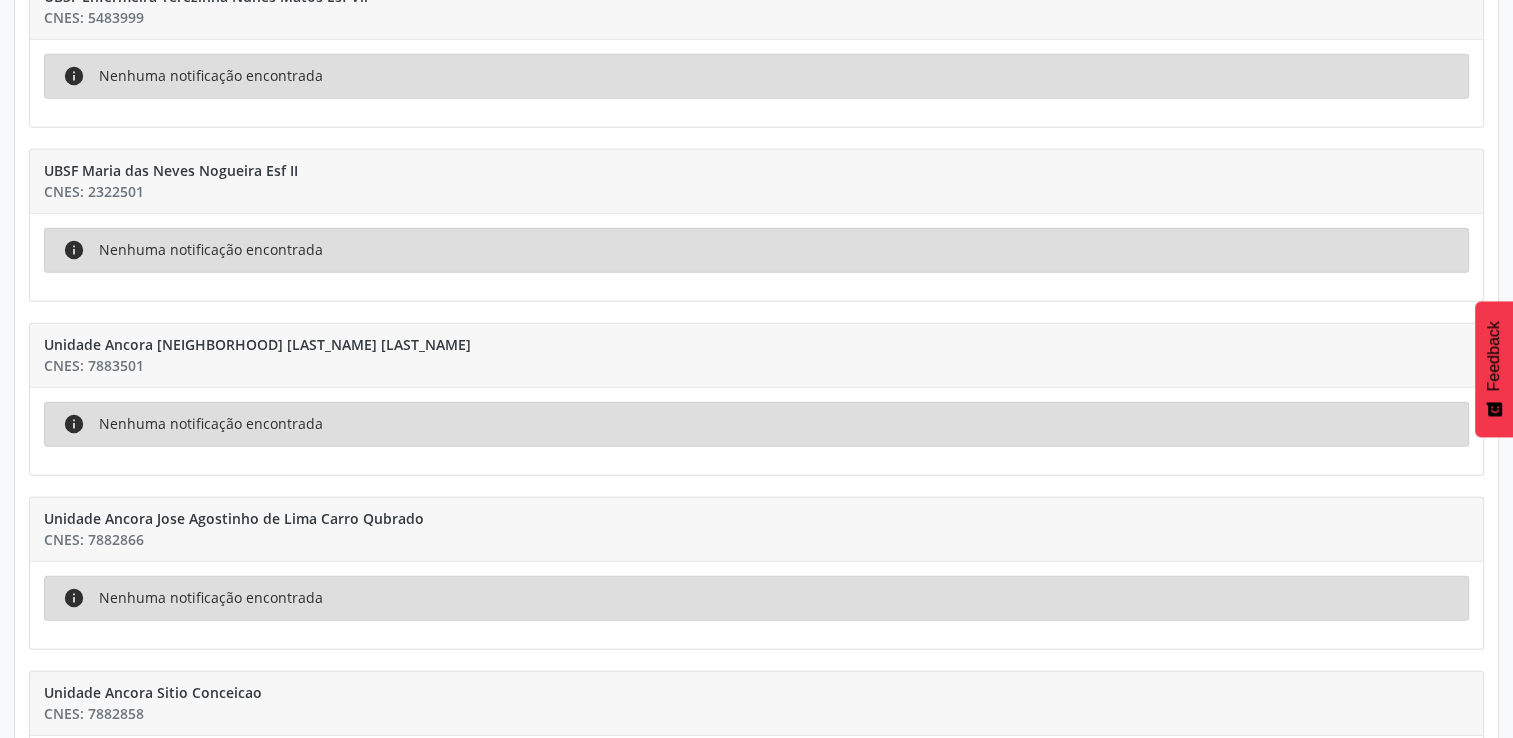 scroll, scrollTop: 5791, scrollLeft: 0, axis: vertical 